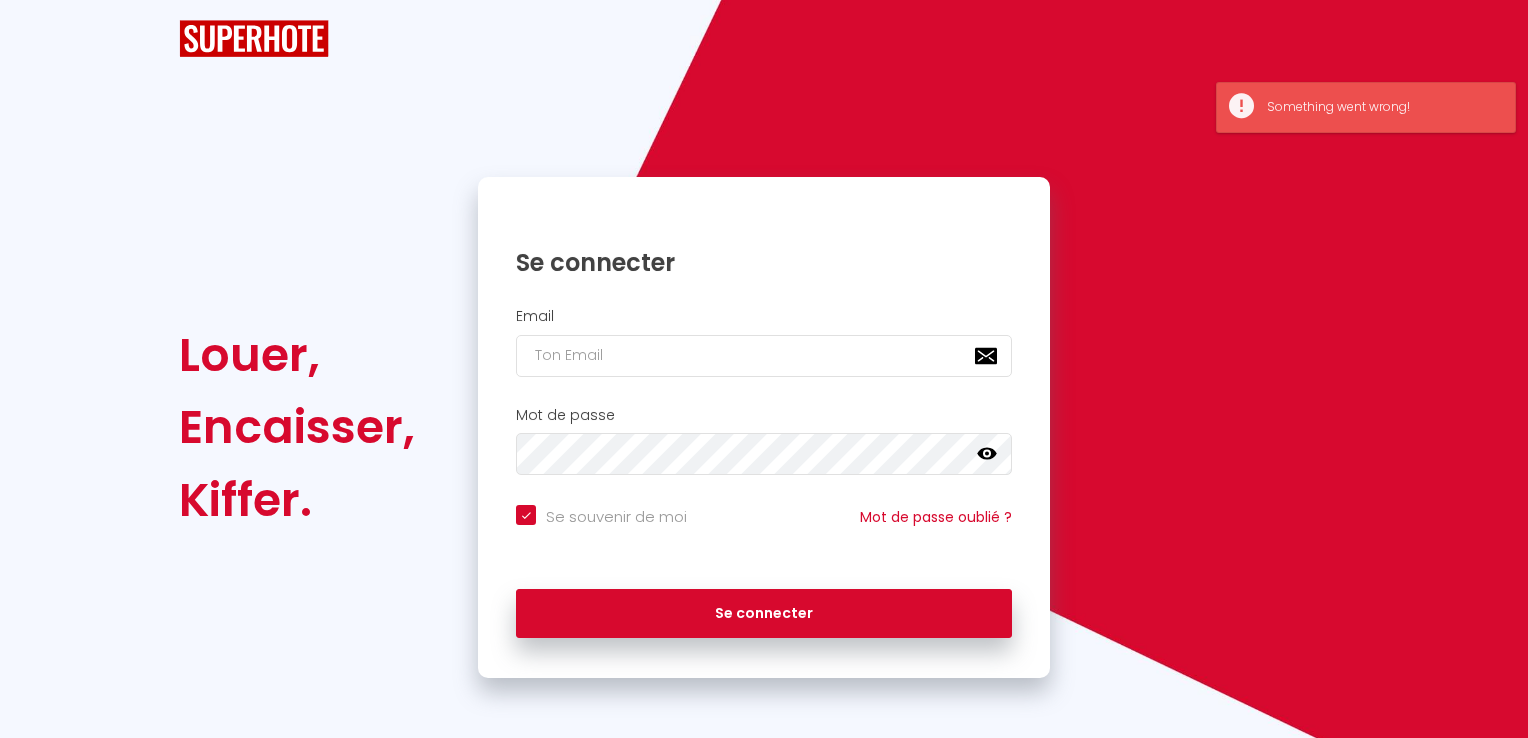 click at bounding box center (764, 356) 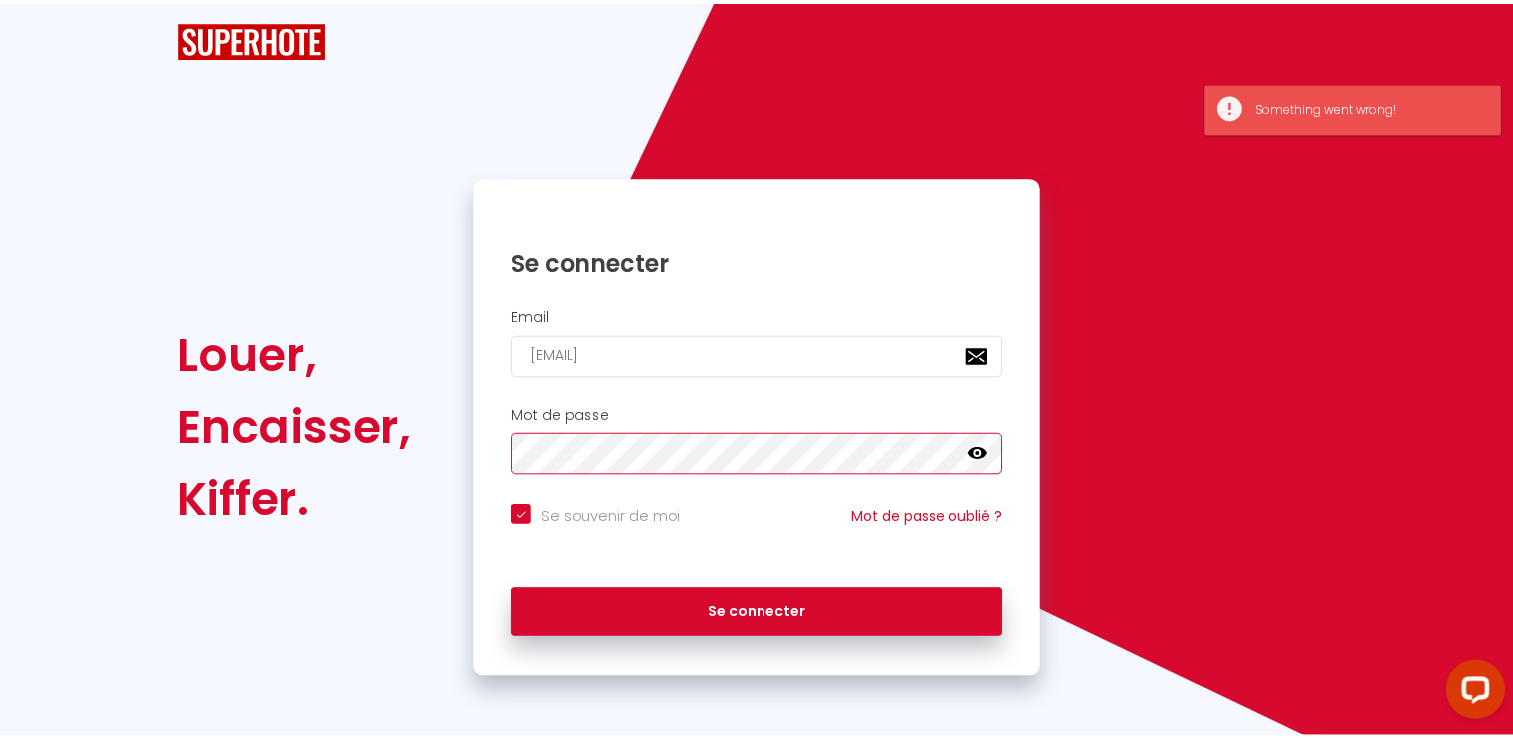 scroll, scrollTop: 0, scrollLeft: 0, axis: both 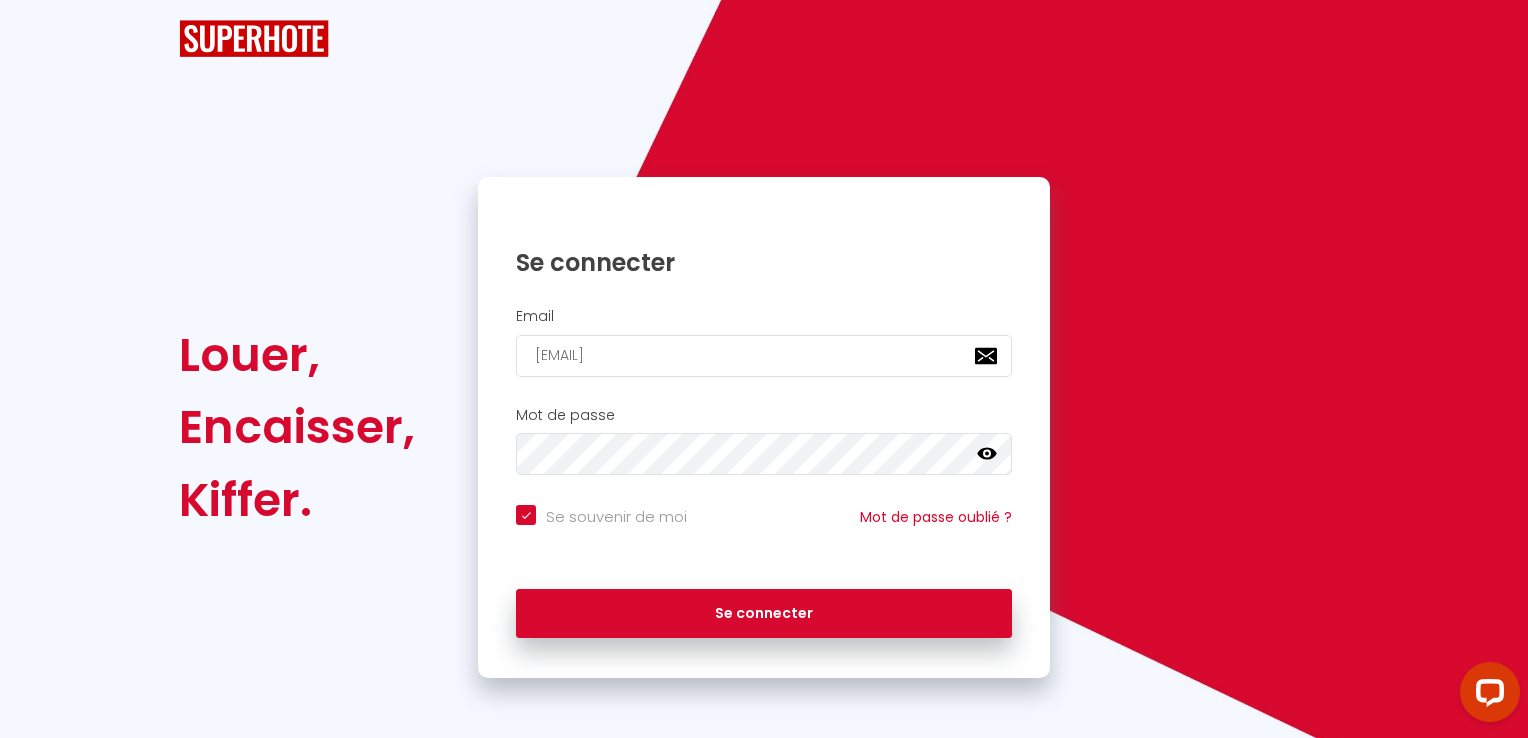 click 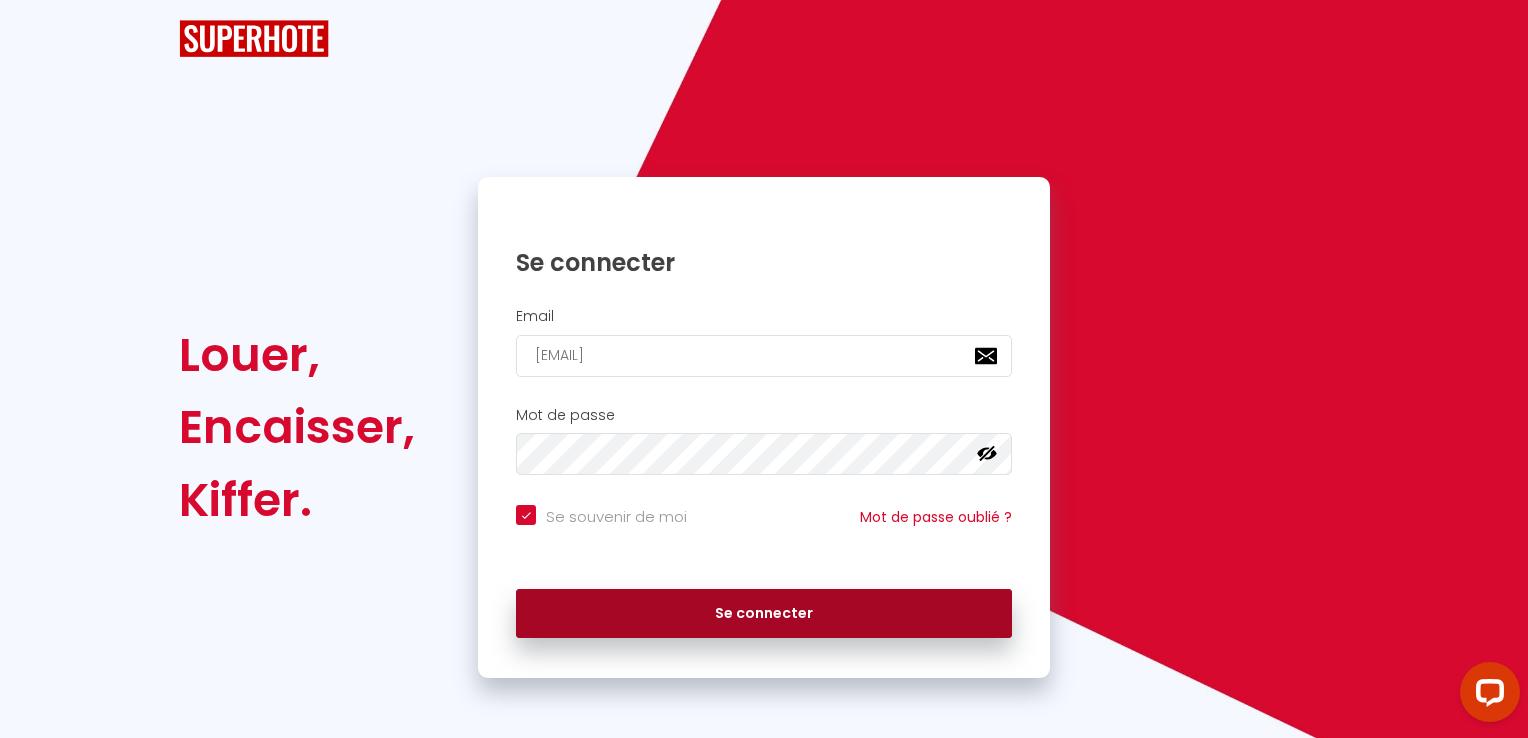 click on "Se connecter" at bounding box center (764, 614) 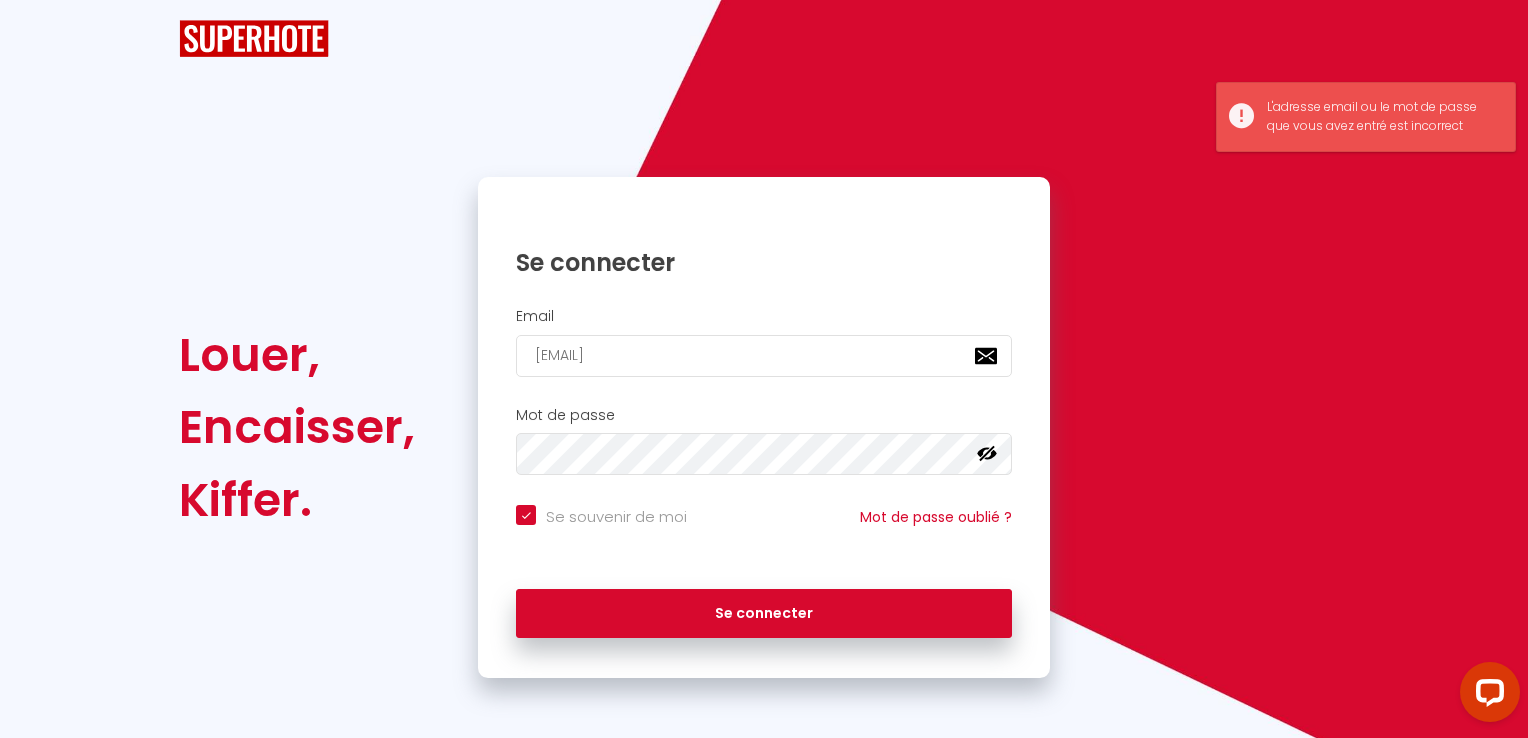 click on "Mot de passe
false" at bounding box center [764, 446] 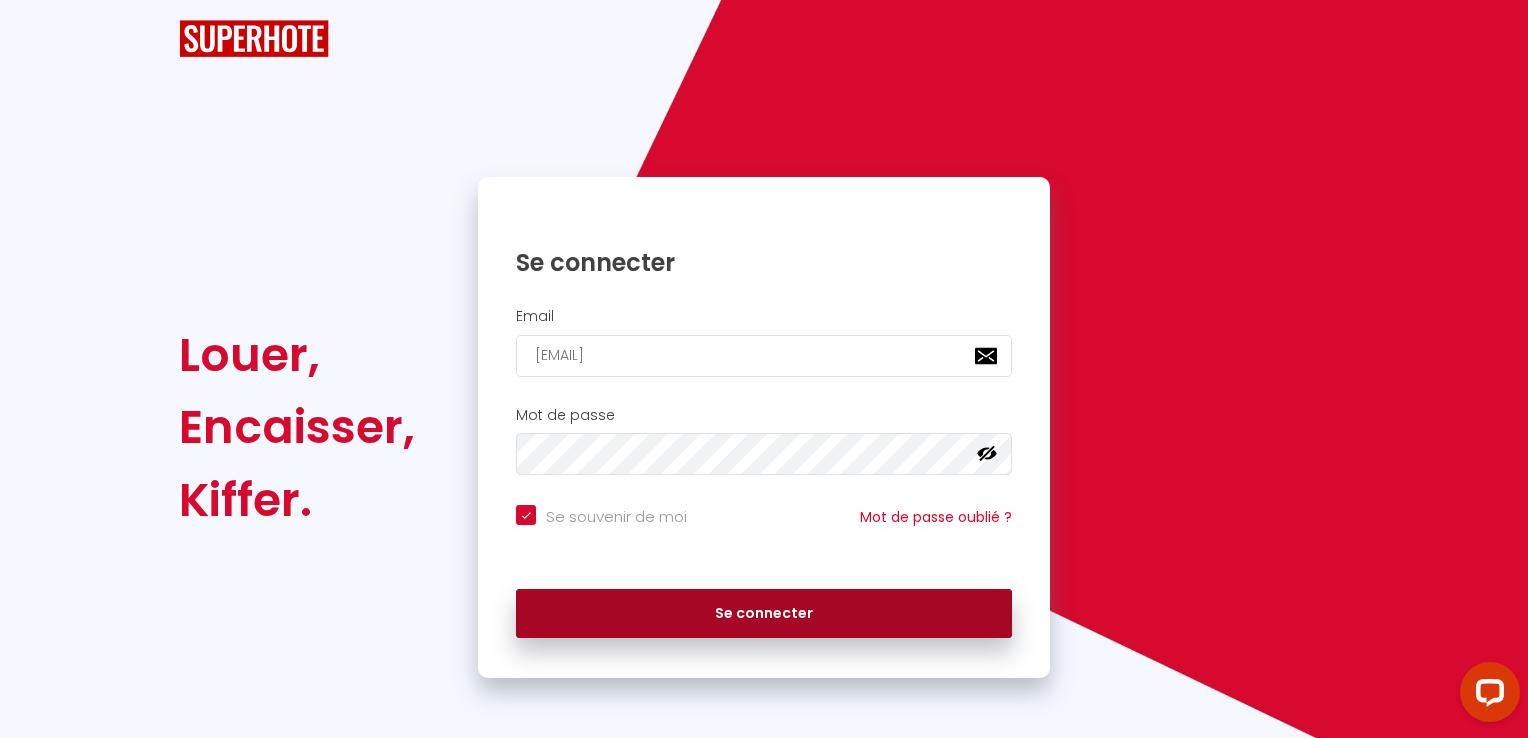click on "Se connecter" at bounding box center [764, 614] 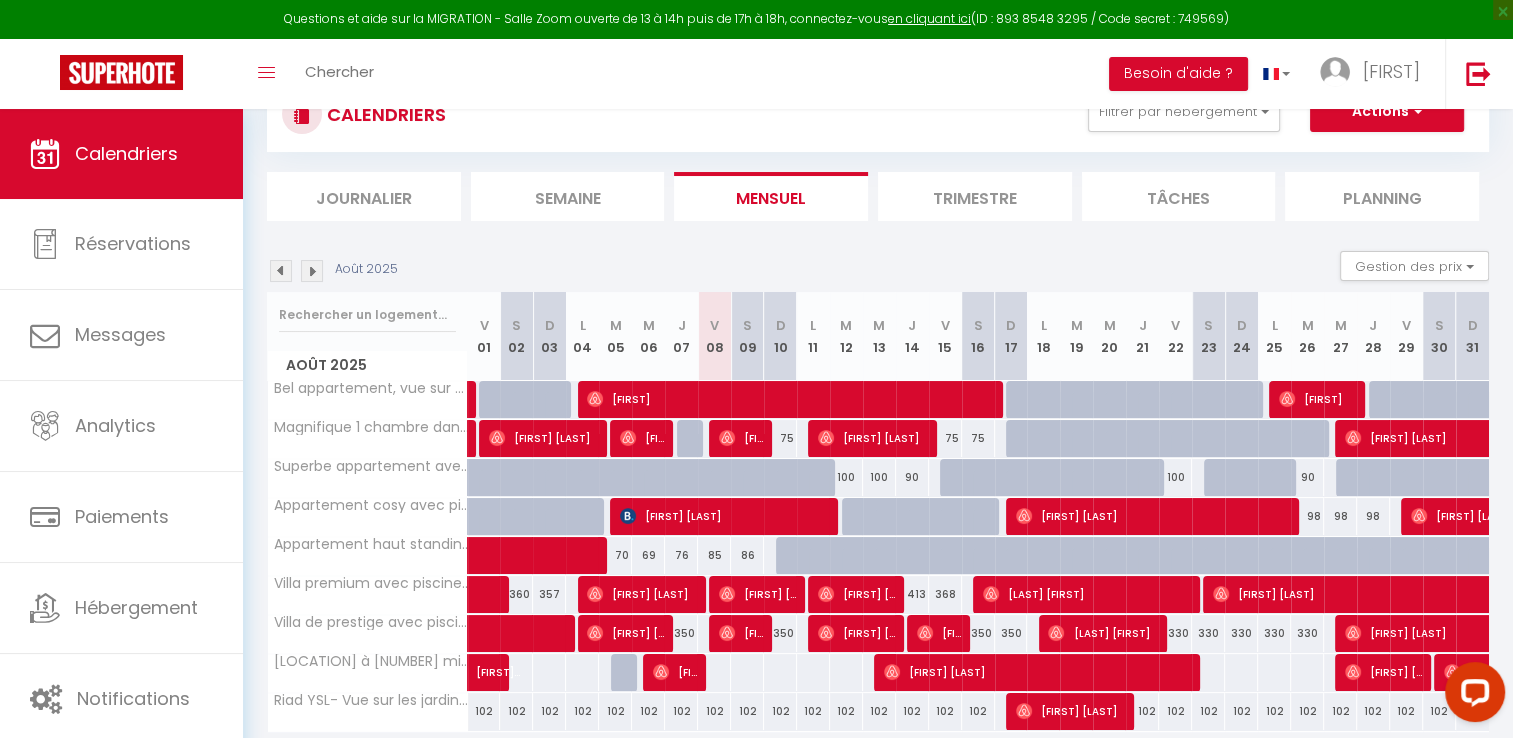 scroll, scrollTop: 76, scrollLeft: 0, axis: vertical 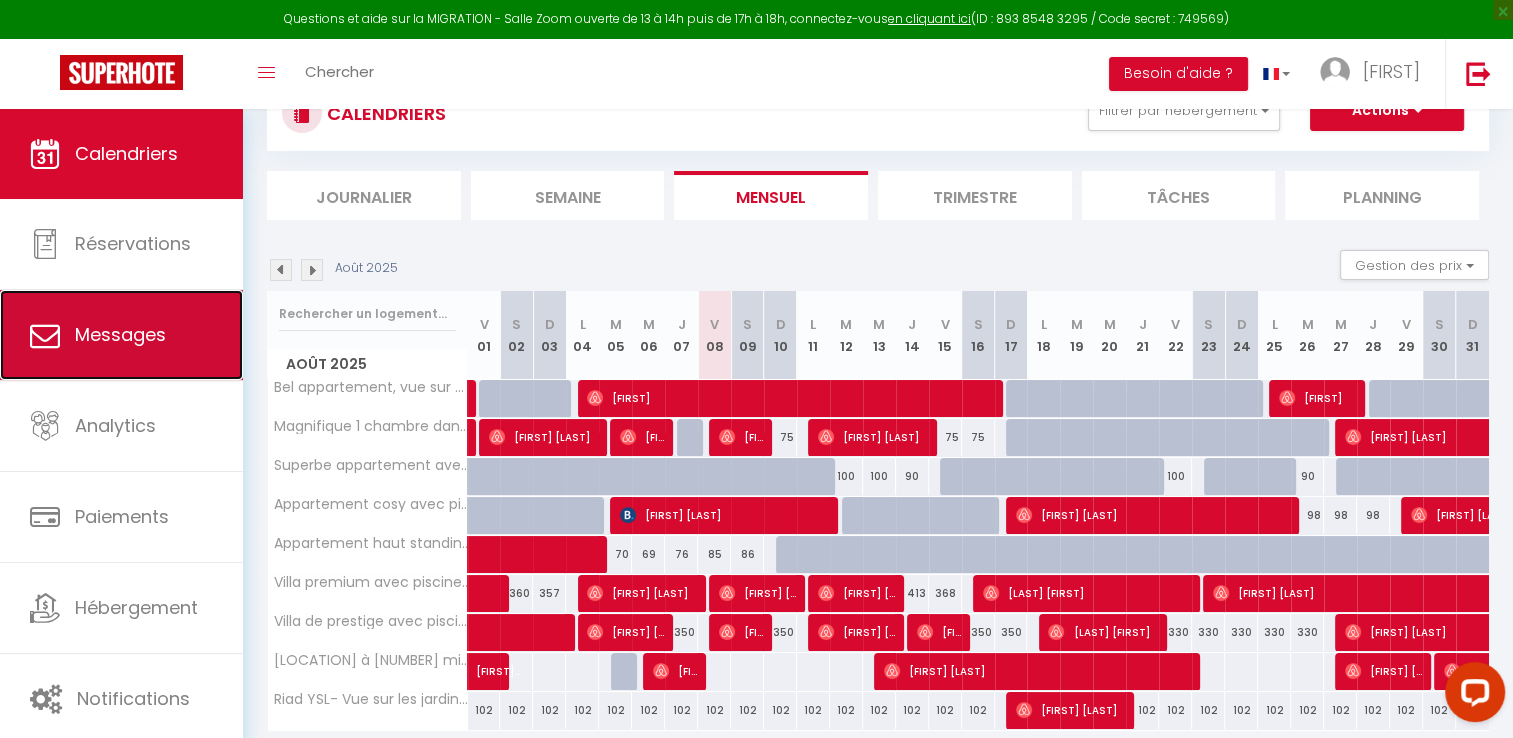 click on "Messages" at bounding box center [121, 335] 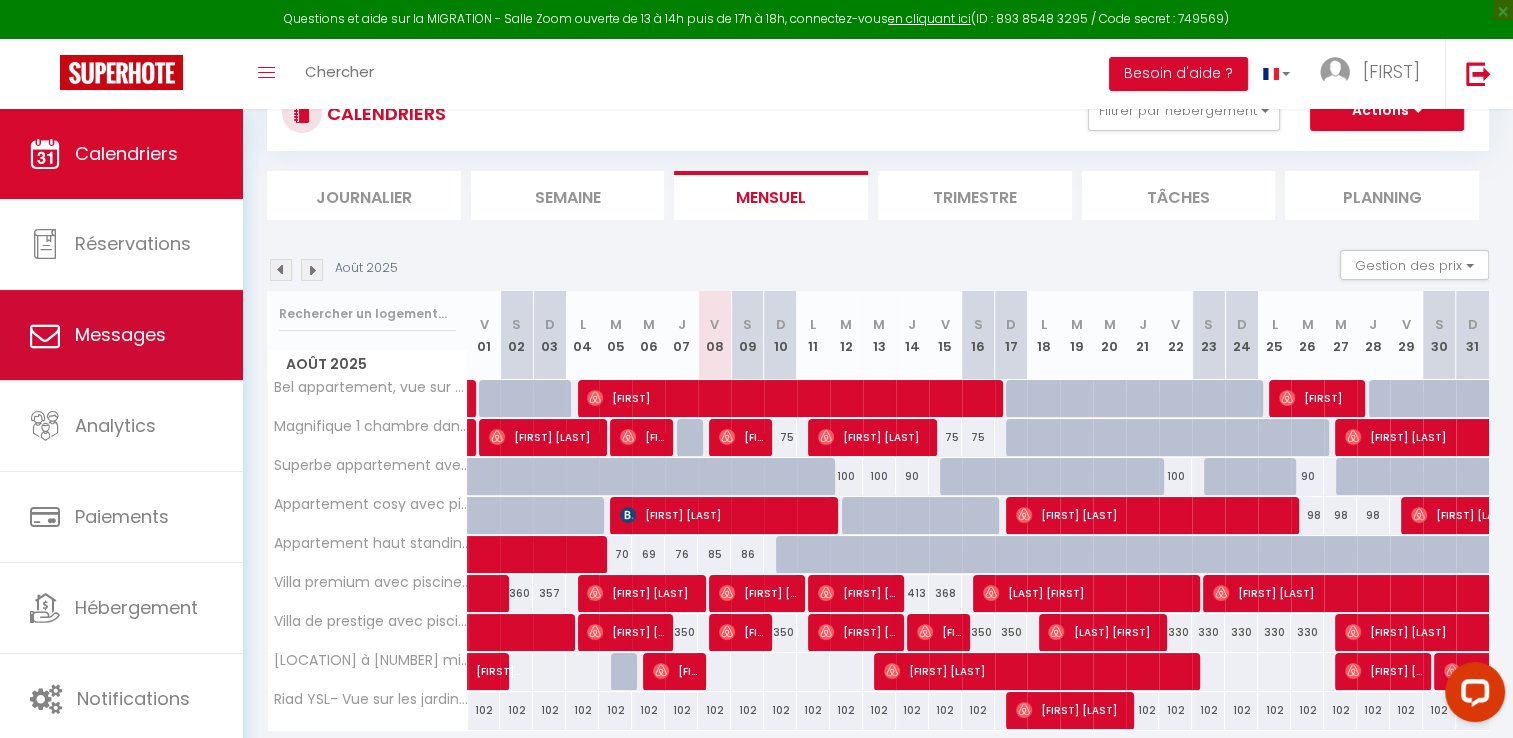 scroll, scrollTop: 0, scrollLeft: 0, axis: both 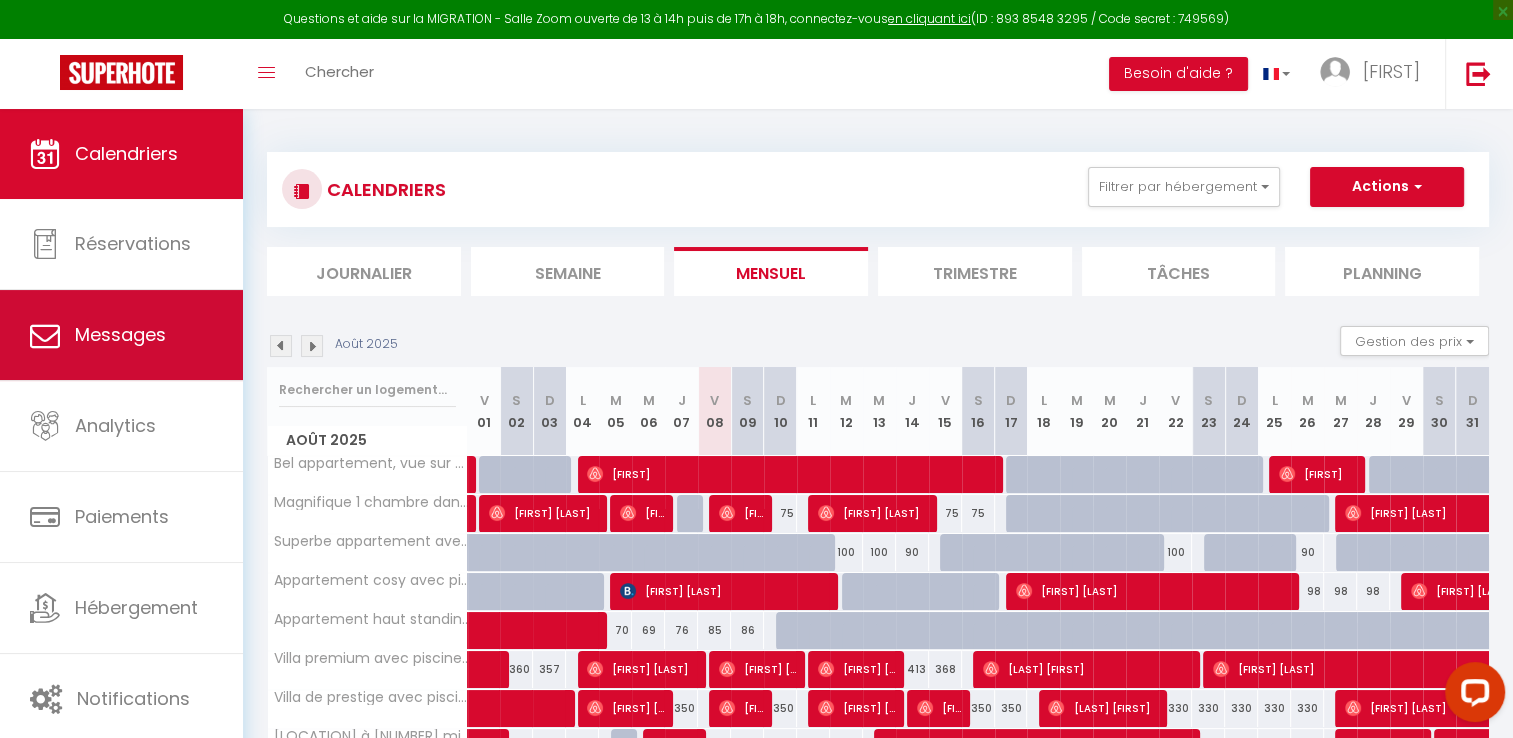 select on "message" 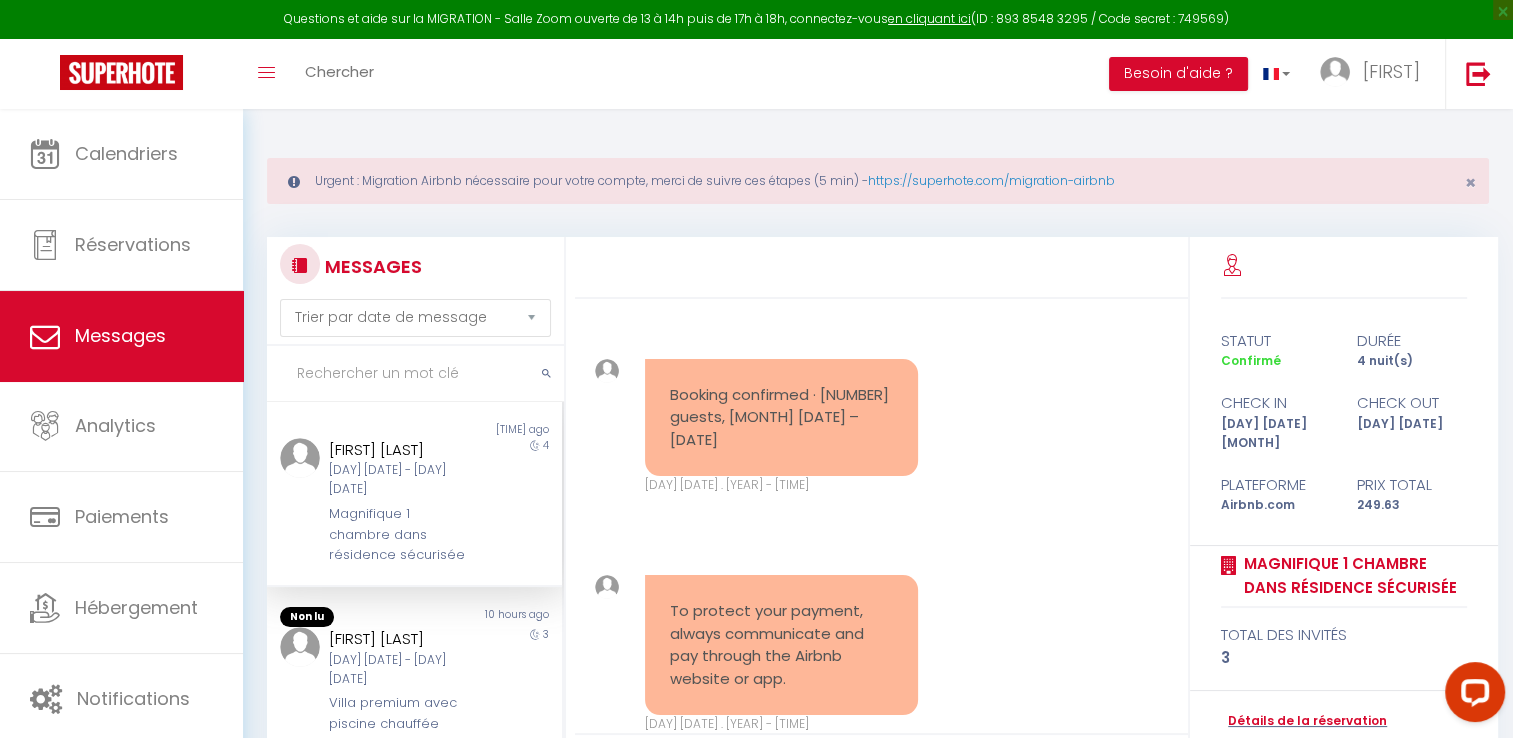 scroll, scrollTop: 4618, scrollLeft: 0, axis: vertical 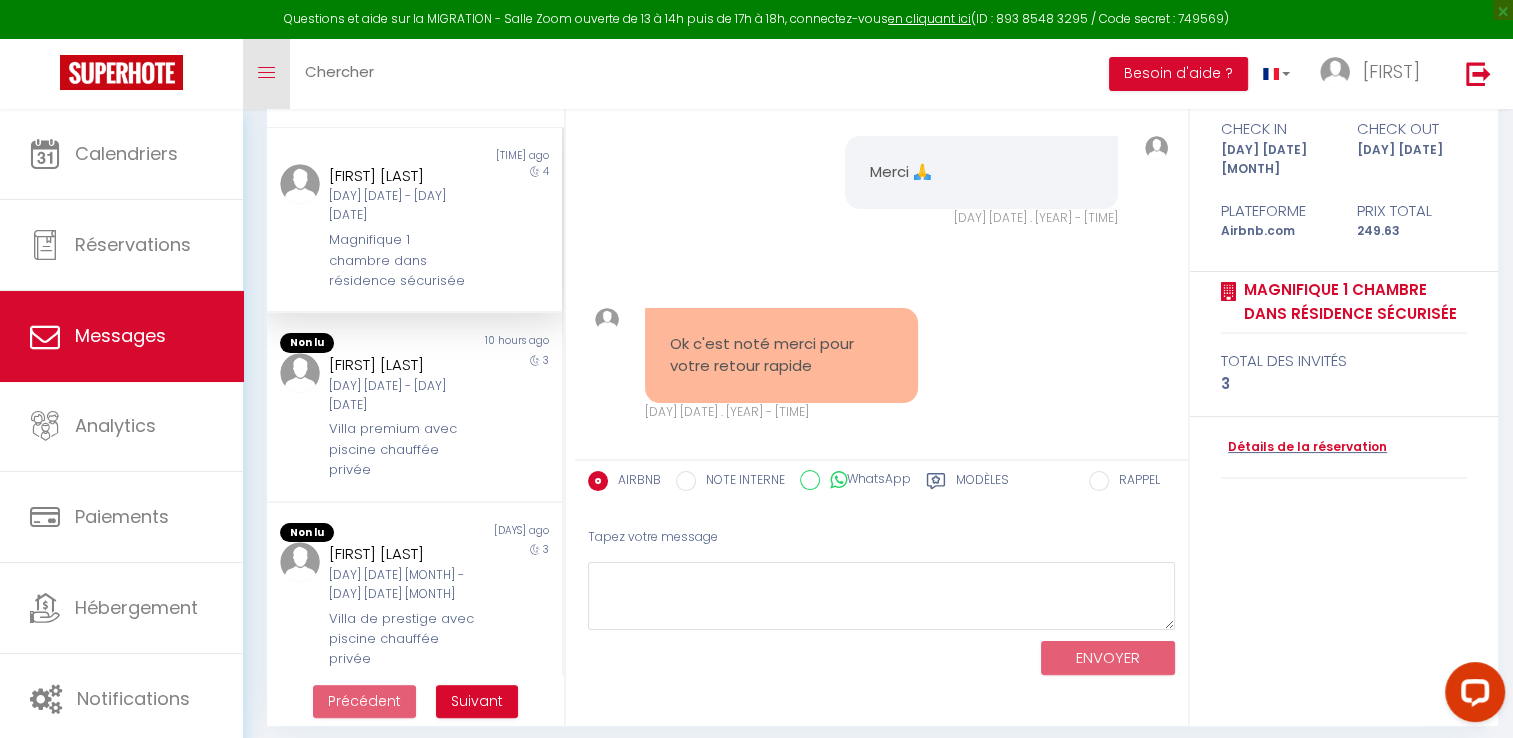 click at bounding box center (266, 73) 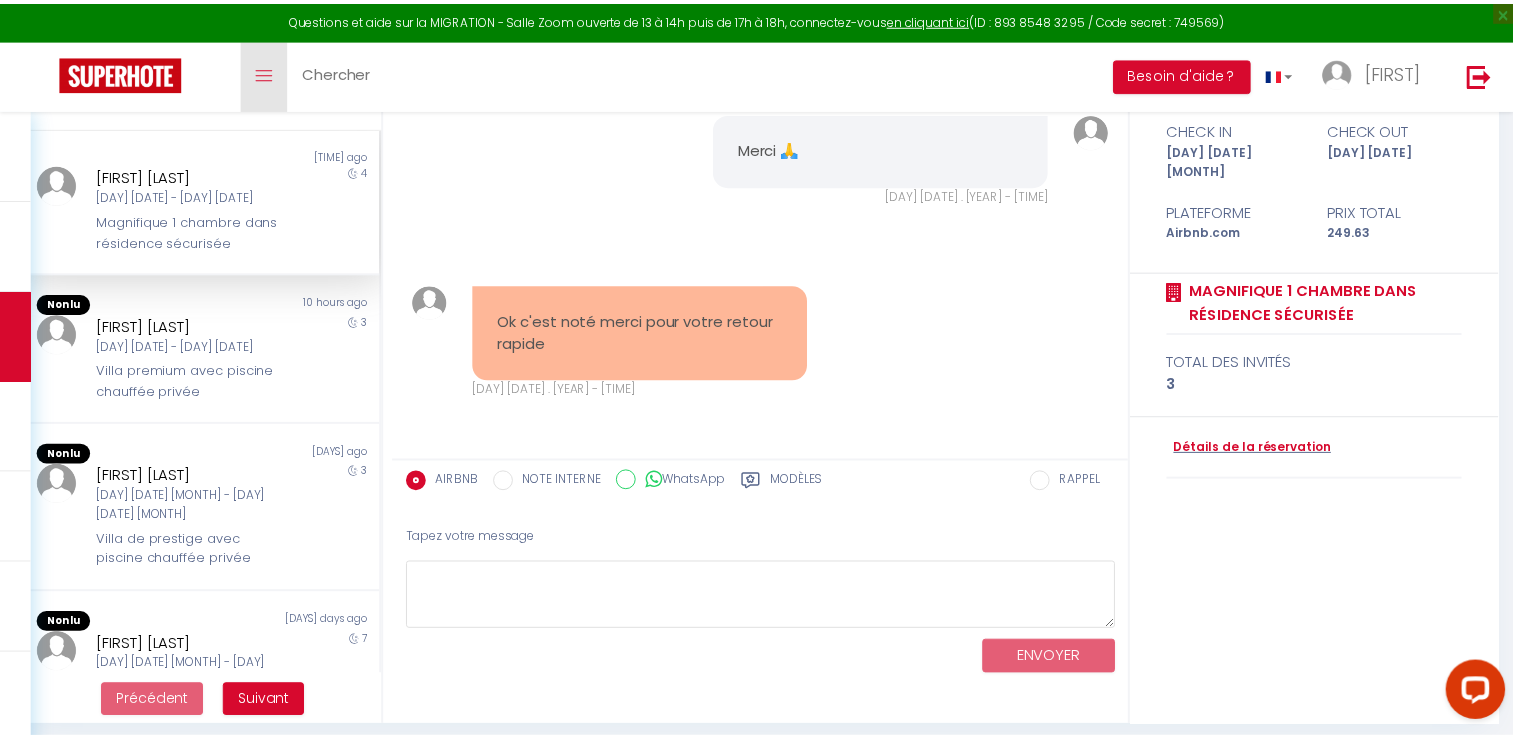 scroll, scrollTop: 4392, scrollLeft: 0, axis: vertical 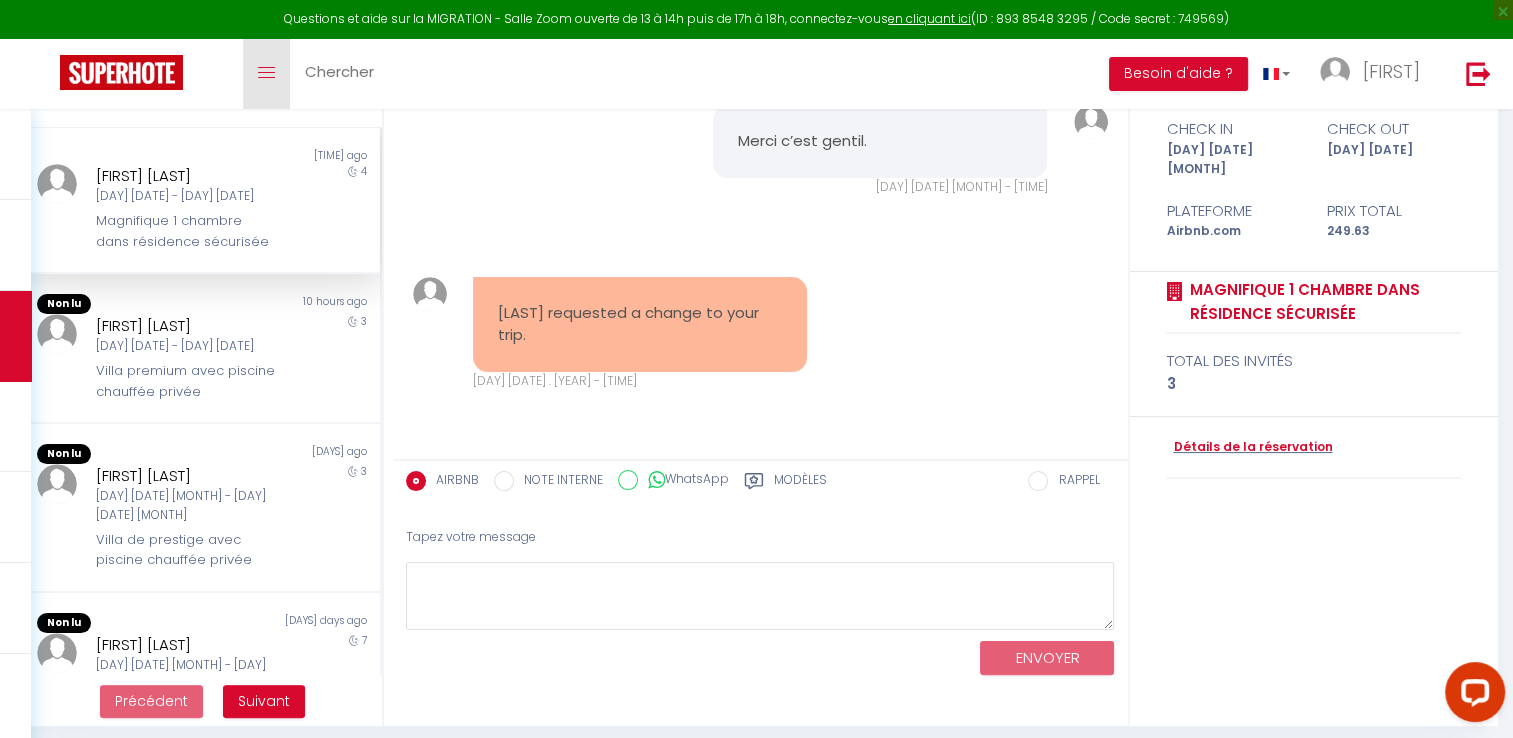 click on "Toggle menubar" at bounding box center (266, 73) 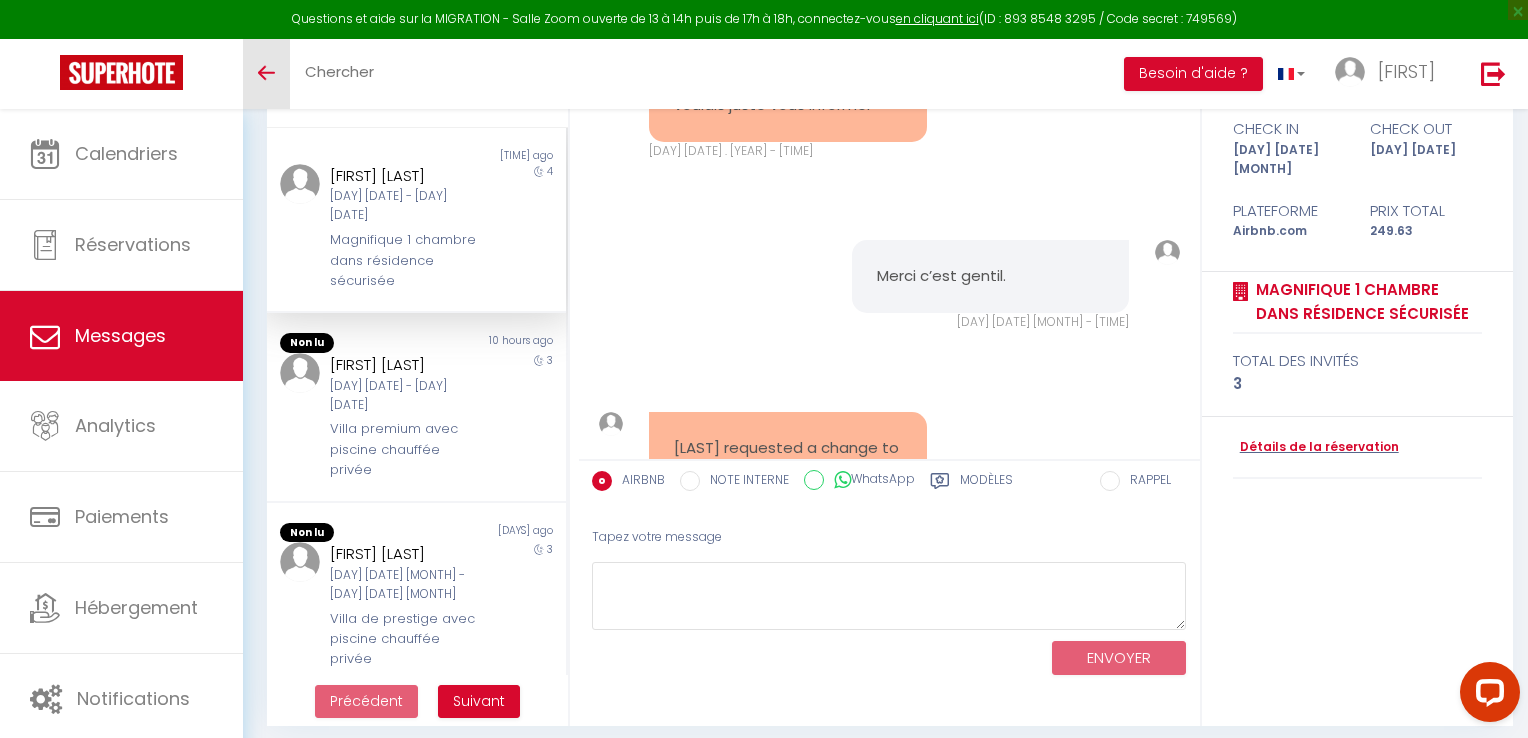 scroll, scrollTop: 3216, scrollLeft: 0, axis: vertical 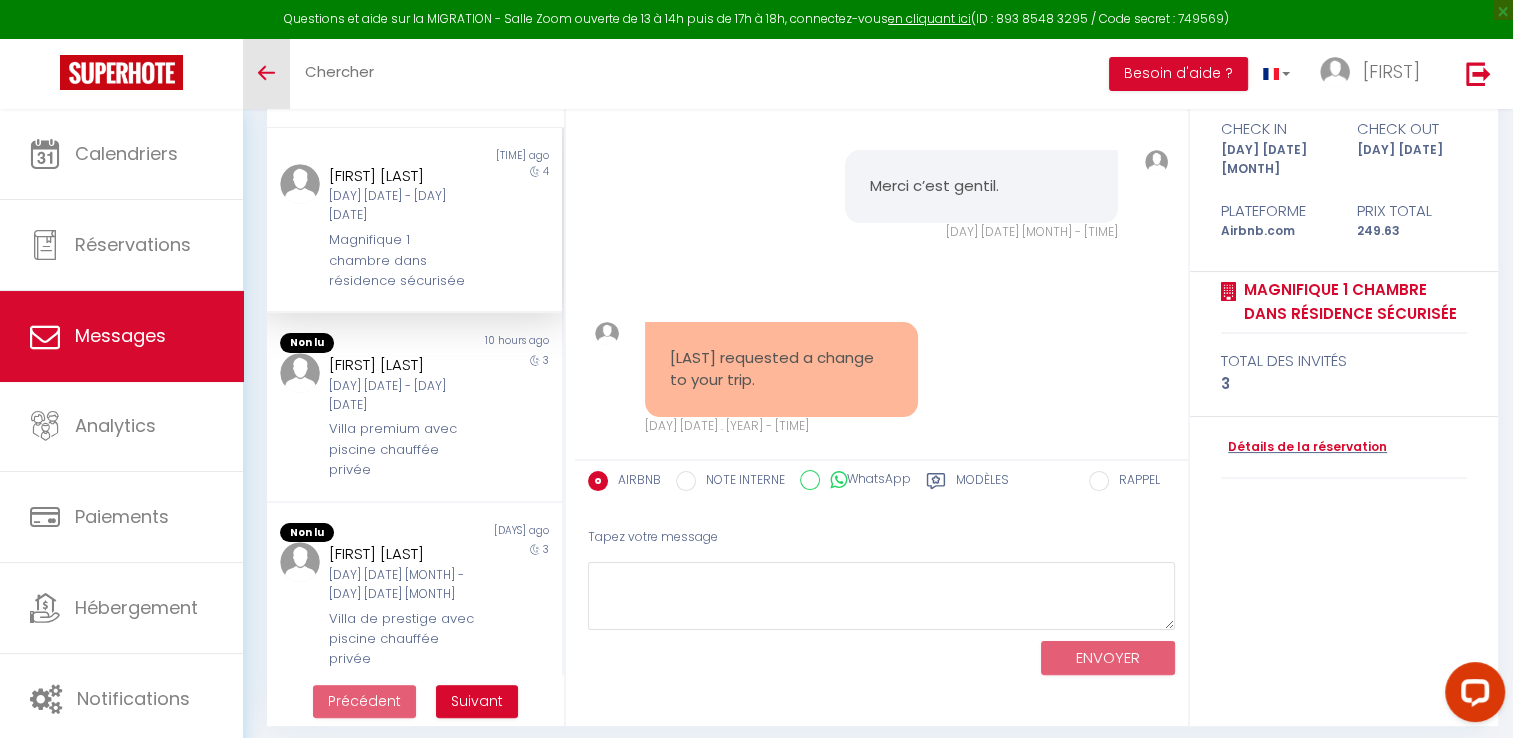 click on "Toggle menubar" at bounding box center (266, 74) 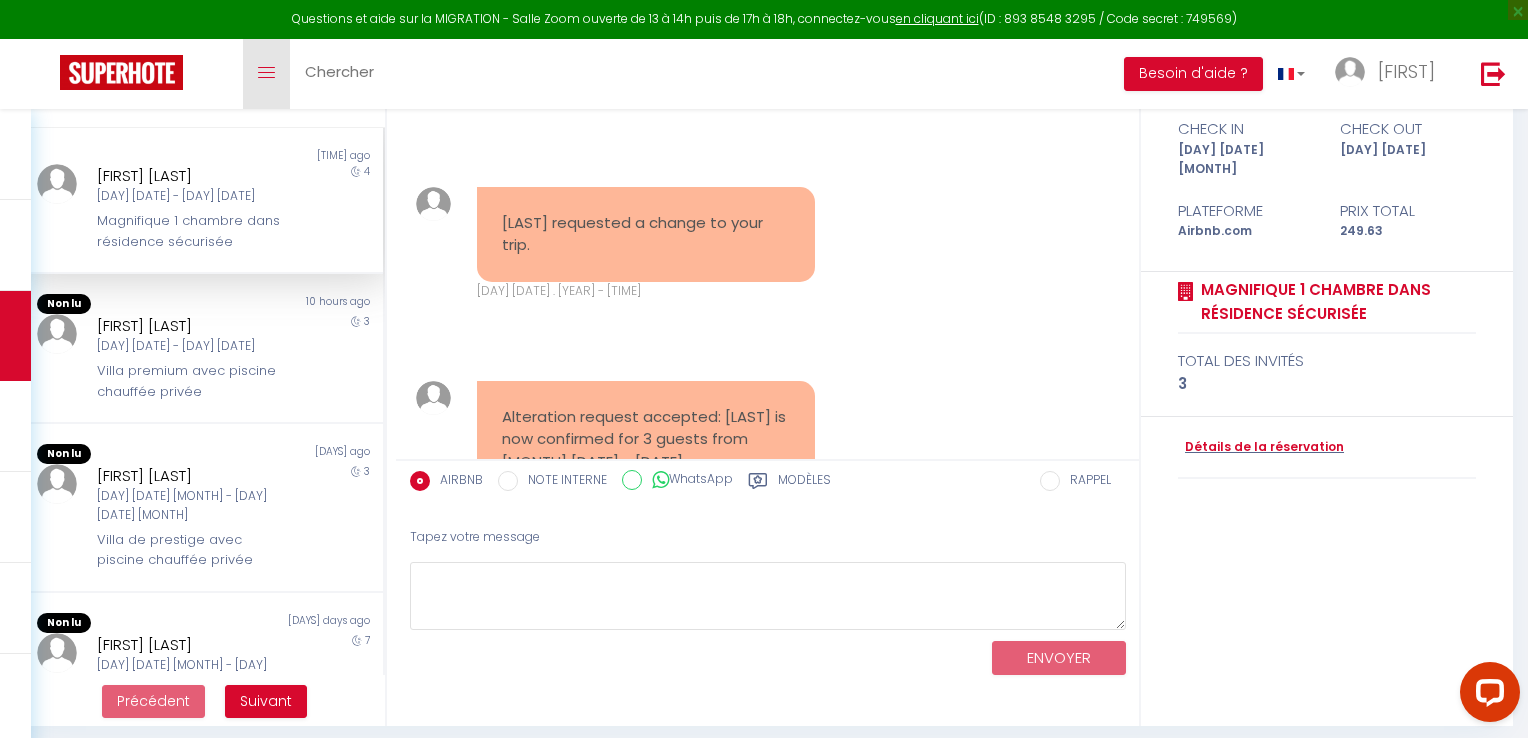 scroll, scrollTop: 3126, scrollLeft: 0, axis: vertical 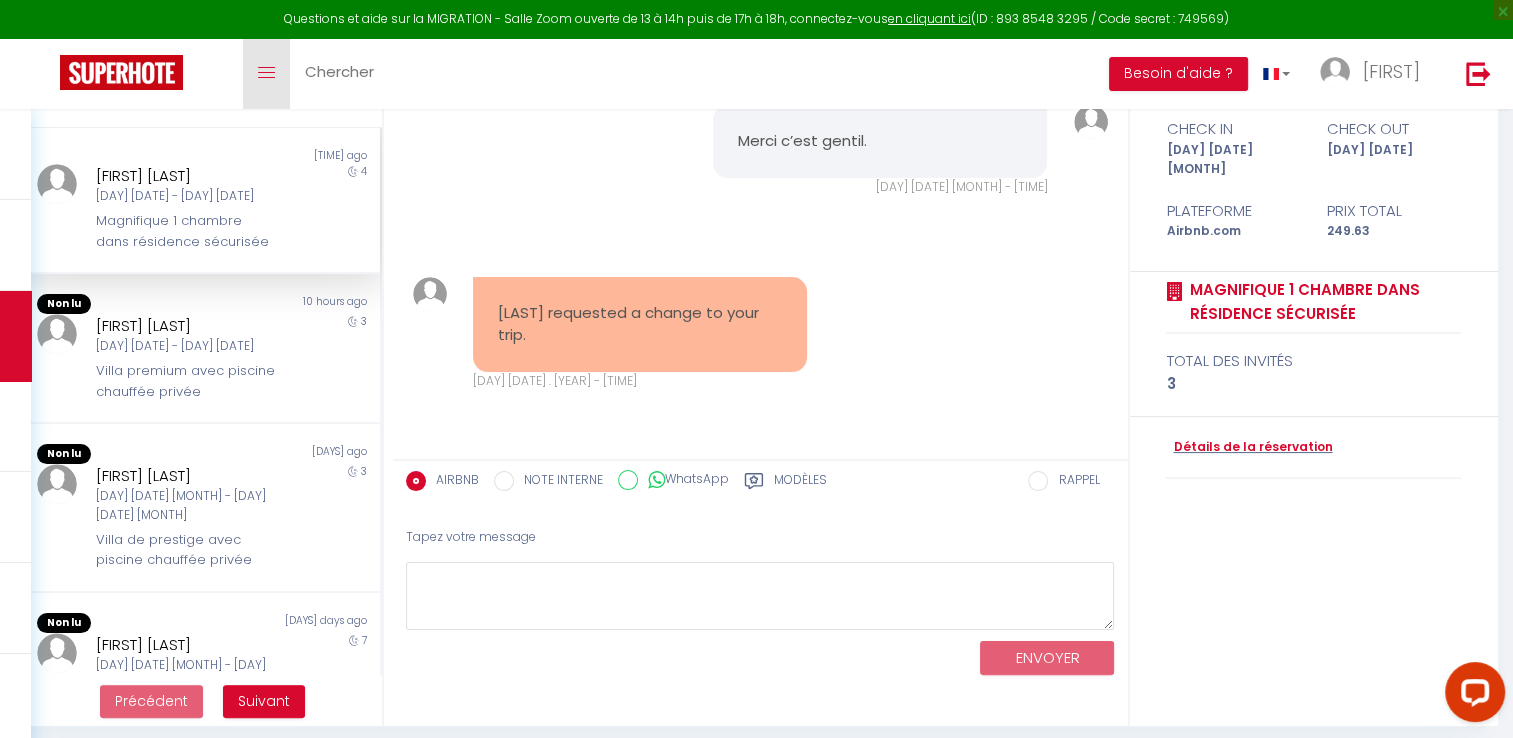 click on "Toggle menubar" at bounding box center [266, 74] 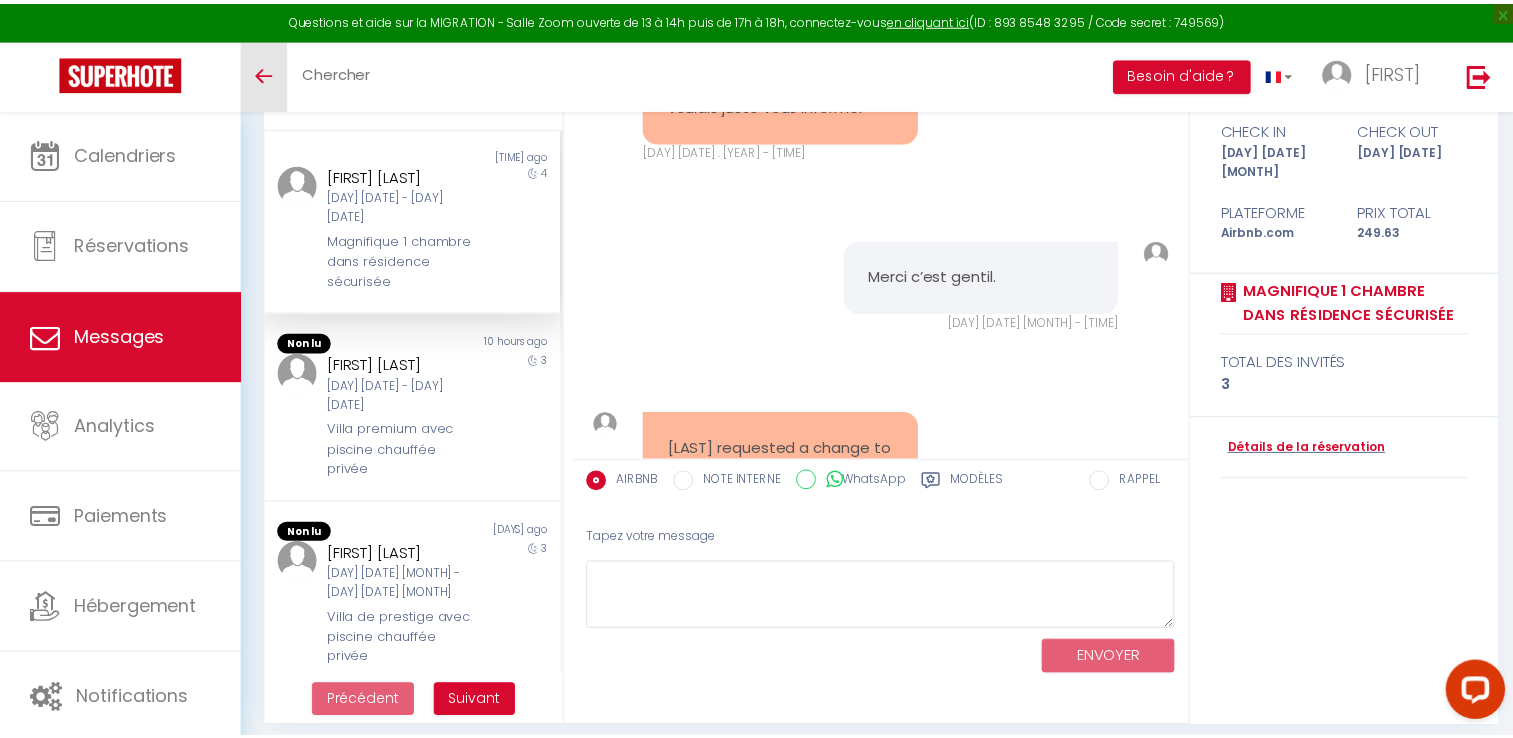 scroll, scrollTop: 3216, scrollLeft: 0, axis: vertical 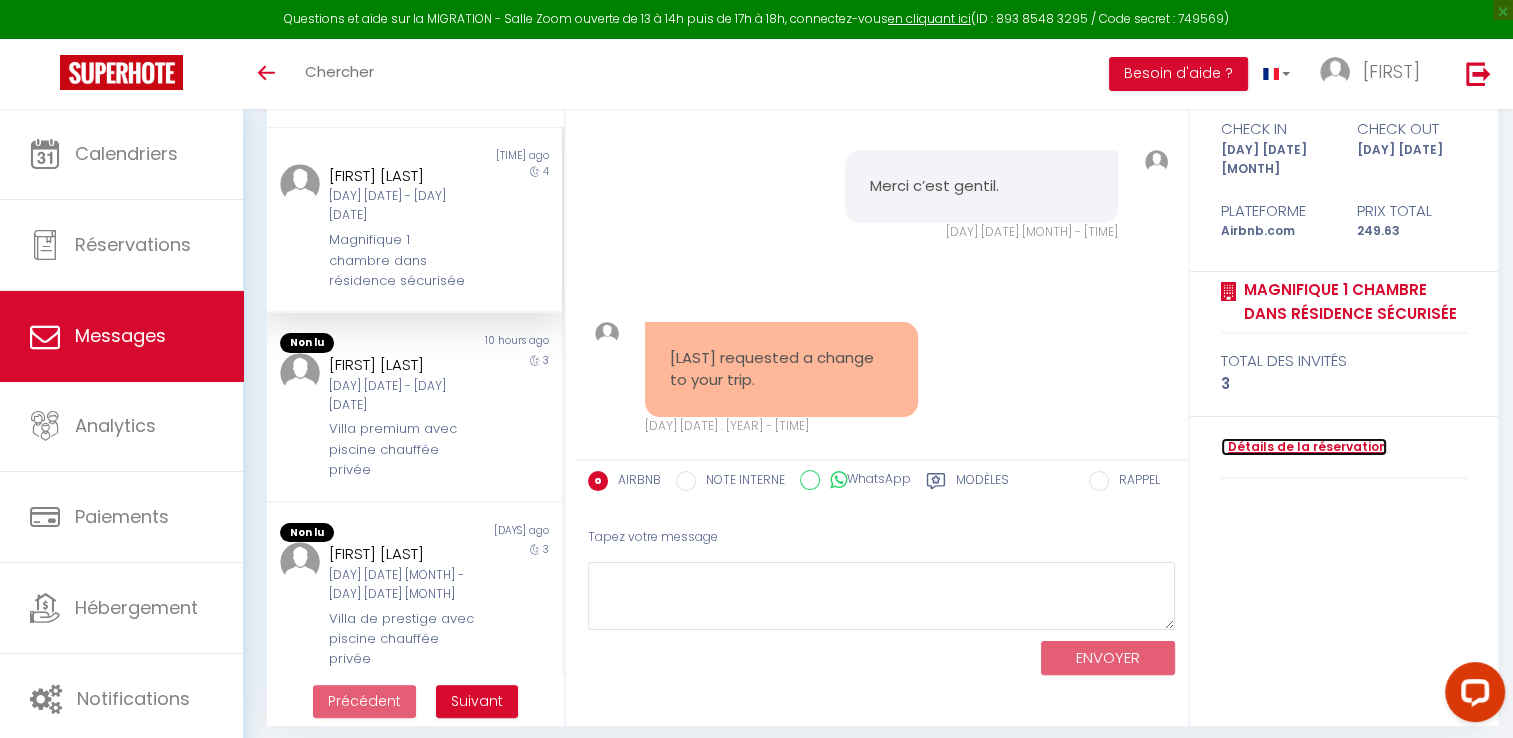 click on "Détails de la réservation" at bounding box center (1304, 447) 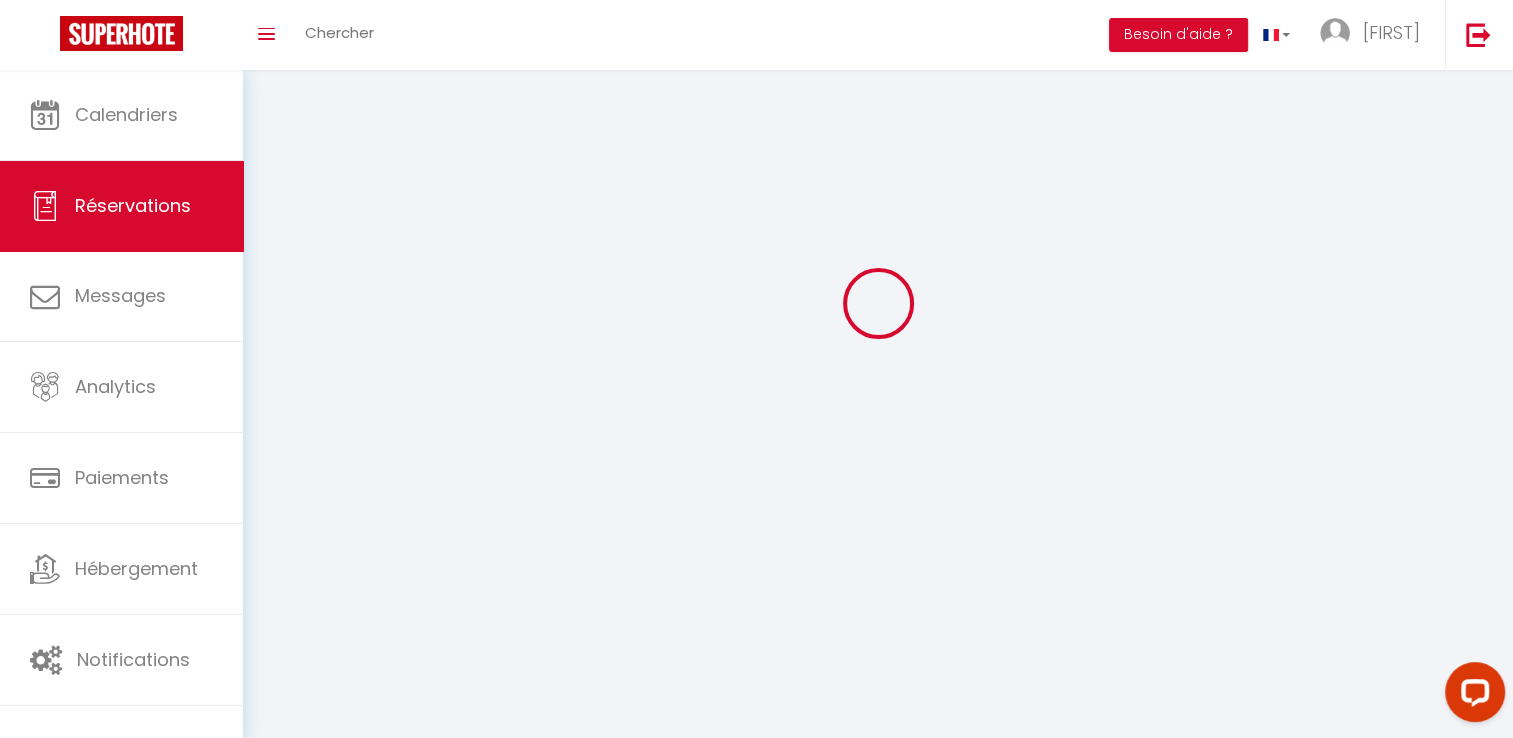 scroll, scrollTop: 0, scrollLeft: 0, axis: both 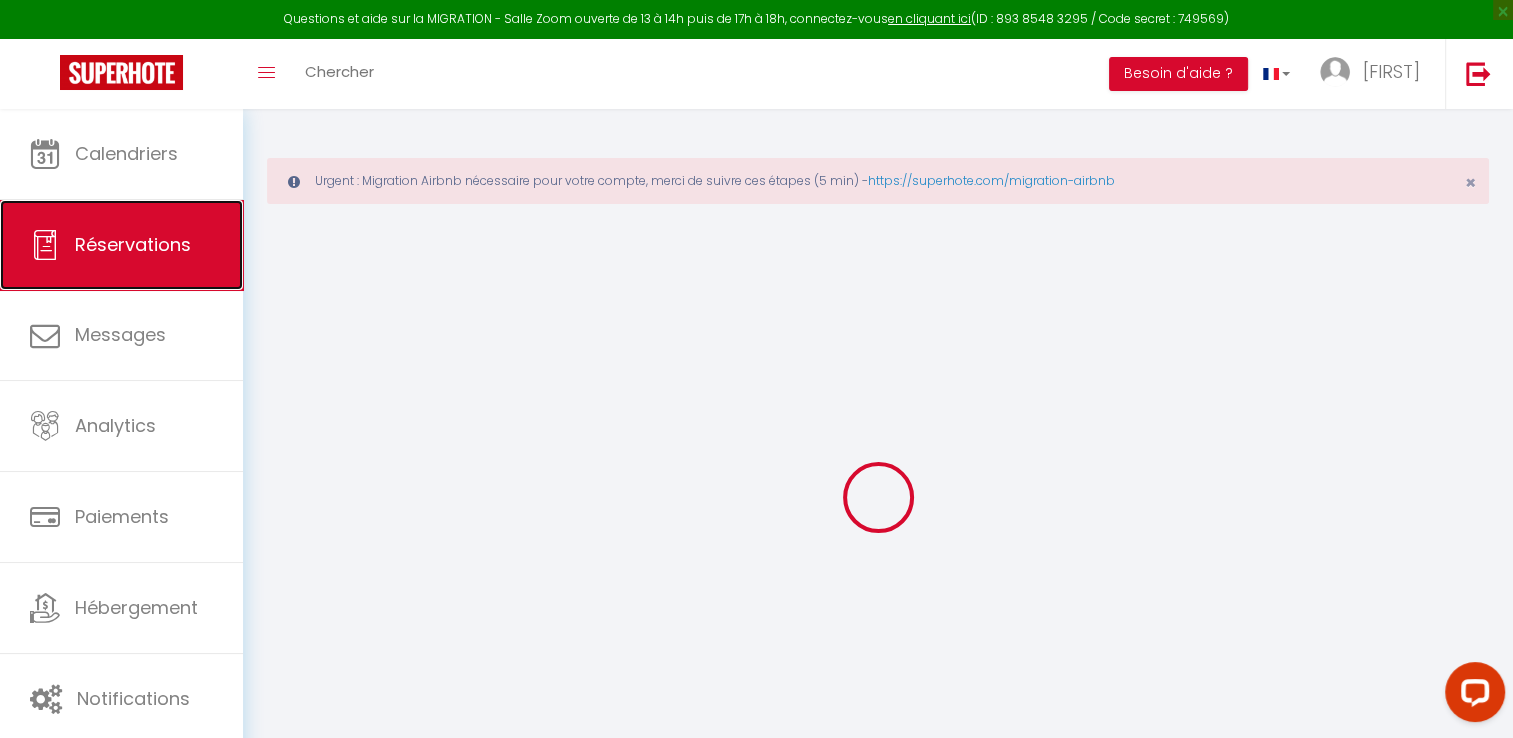 click on "Réservations" at bounding box center (121, 245) 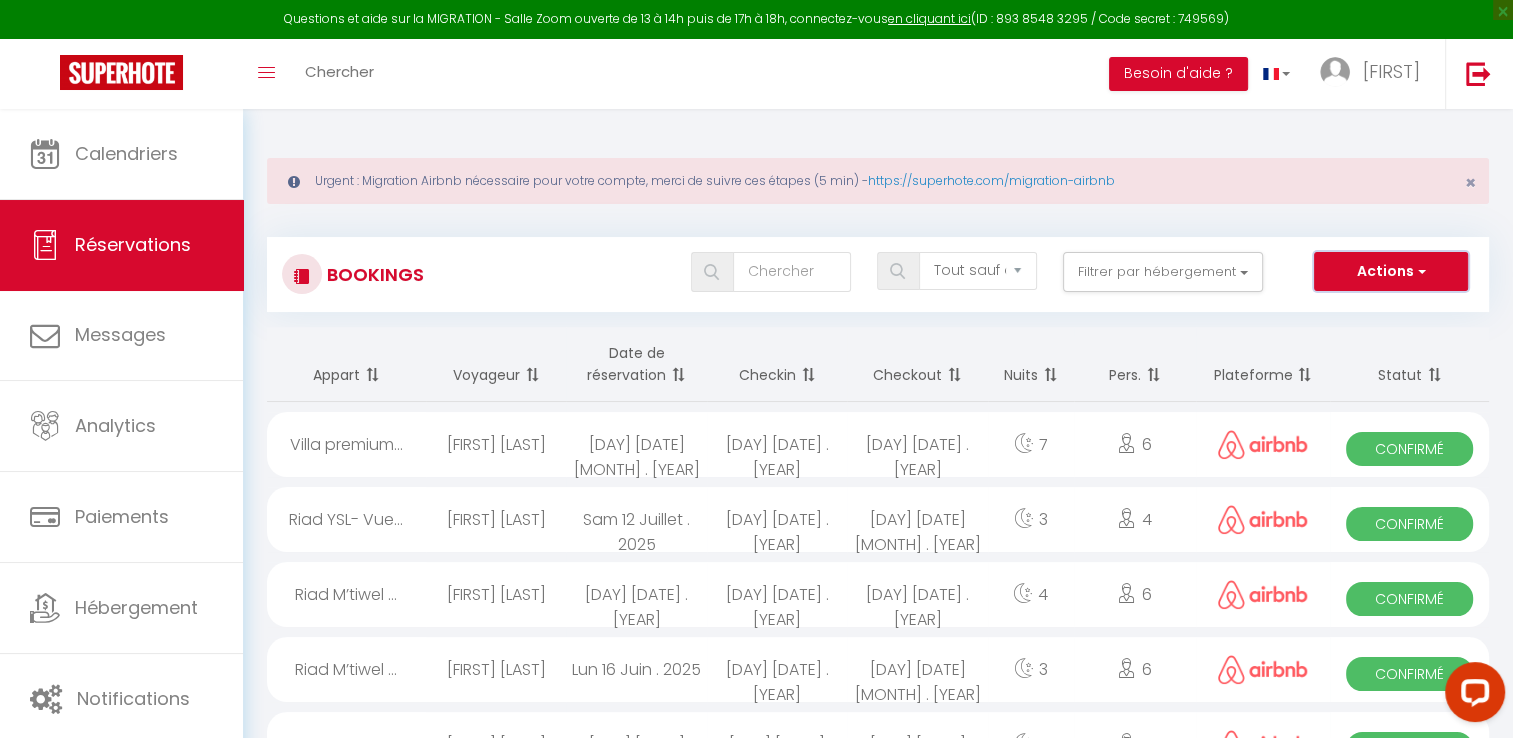 click on "Actions" at bounding box center (1391, 272) 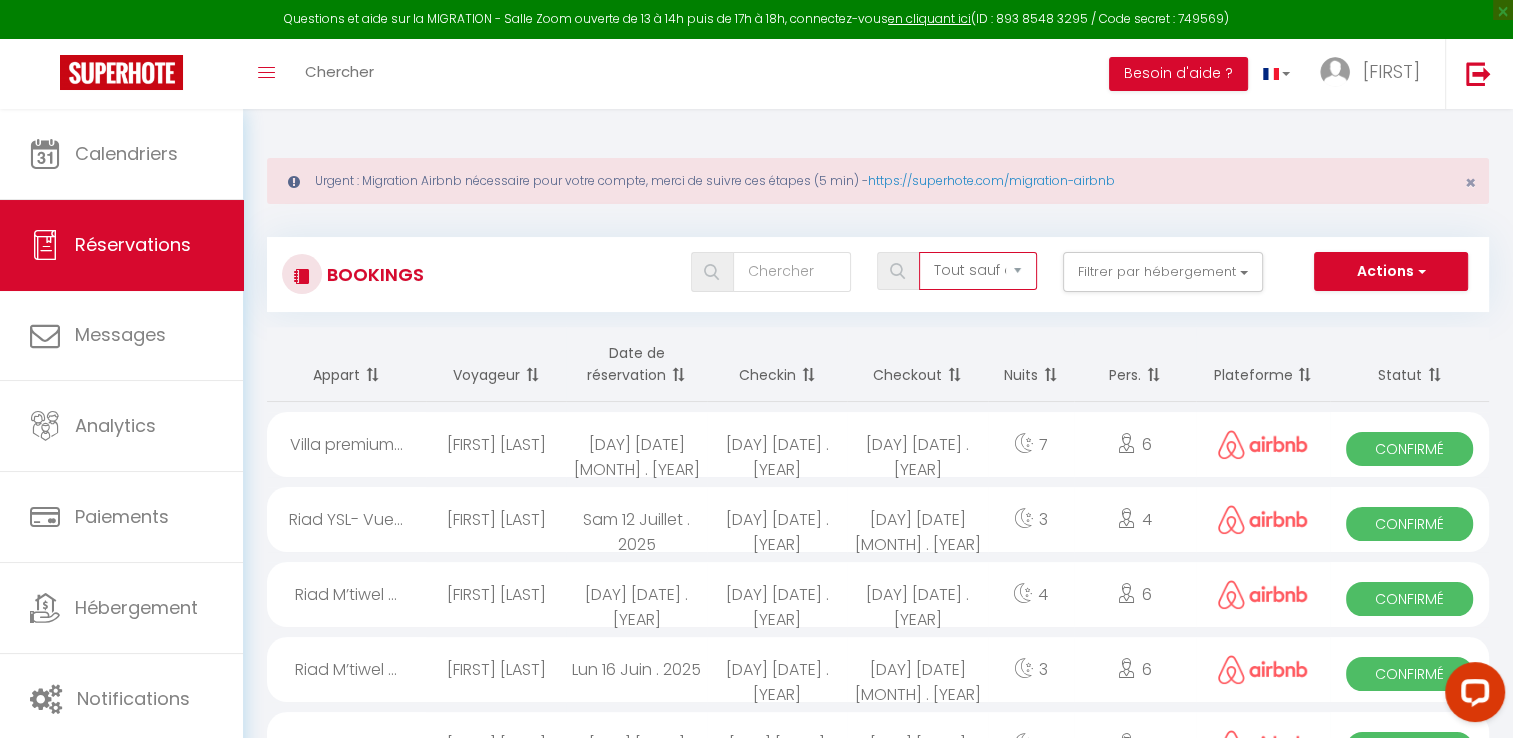 click on "Tous les statuts   Annulé   Confirmé   Non Confirmé   Tout sauf annulé   No Show   Request" at bounding box center (978, 271) 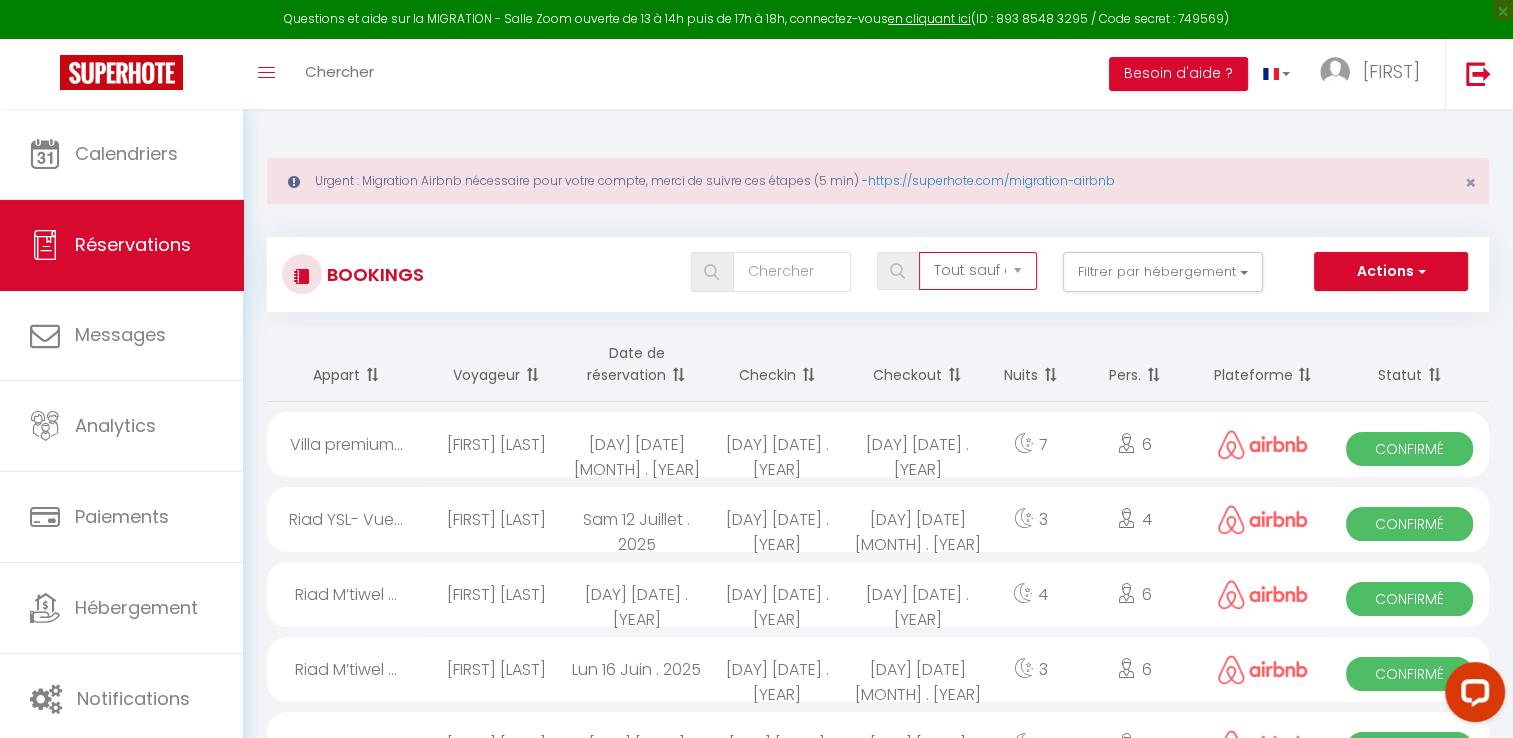 click on "Tous les statuts   Annulé   Confirmé   Non Confirmé   Tout sauf annulé   No Show   Request" at bounding box center (978, 271) 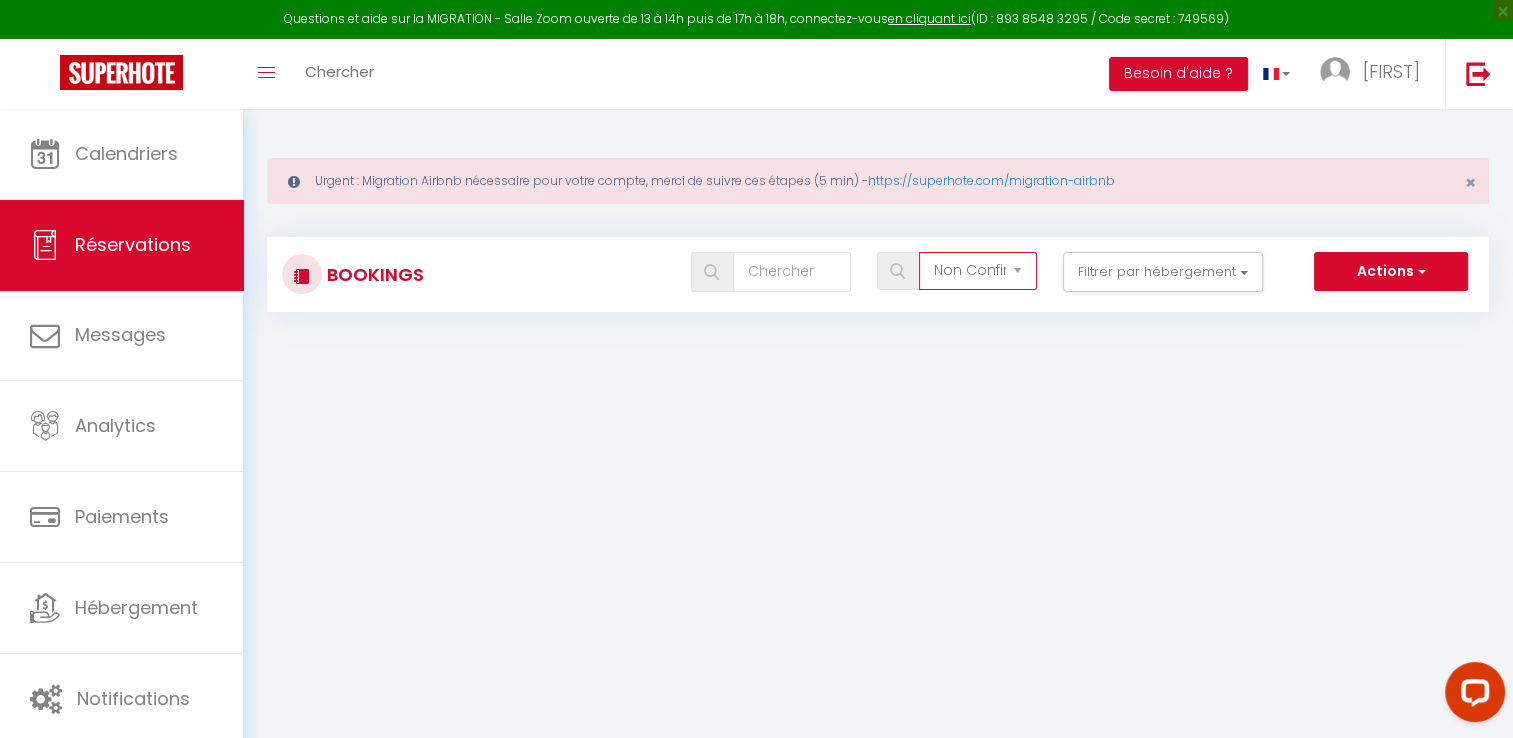 click on "Tous les statuts   Annulé   Confirmé   Non Confirmé   Tout sauf annulé   No Show   Request" at bounding box center [978, 271] 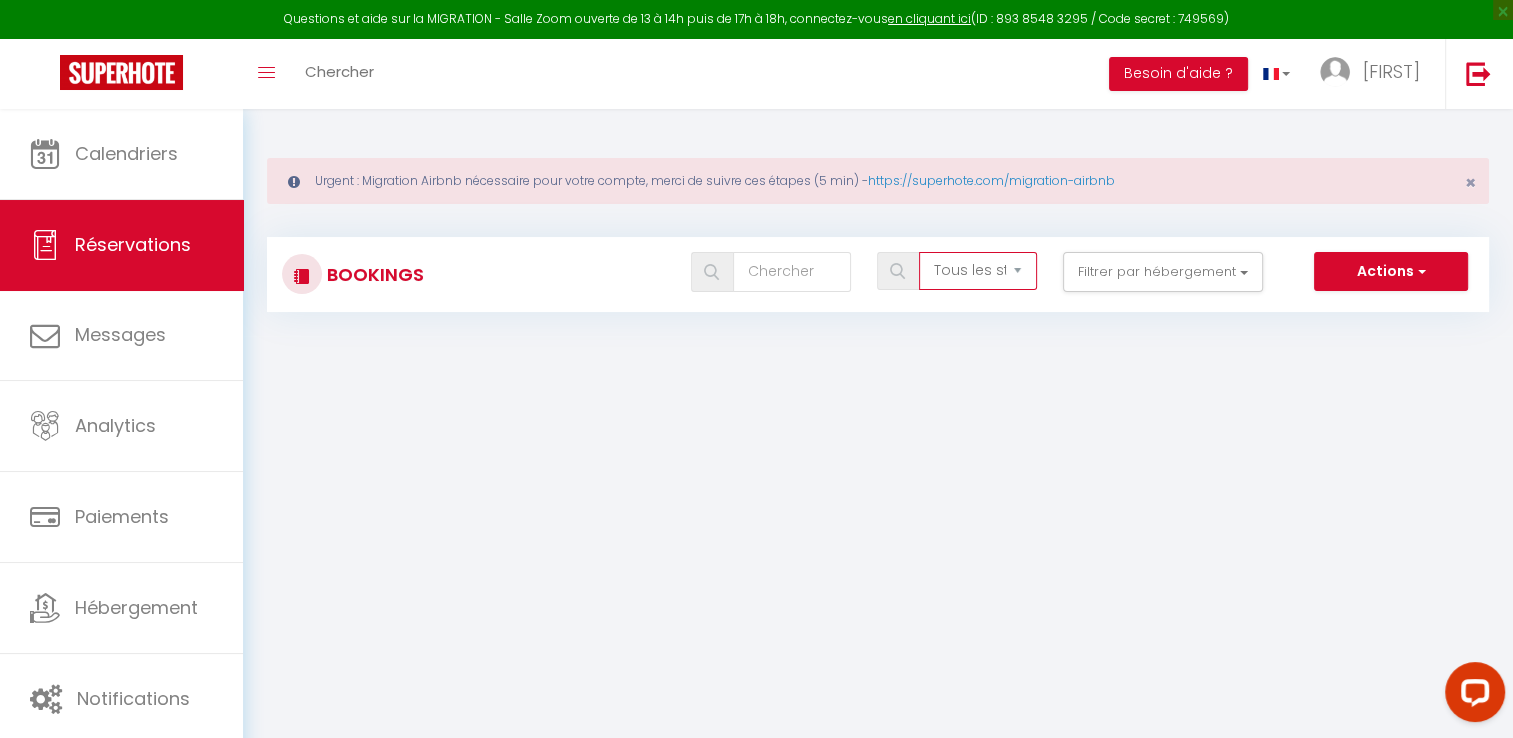 checkbox on "false" 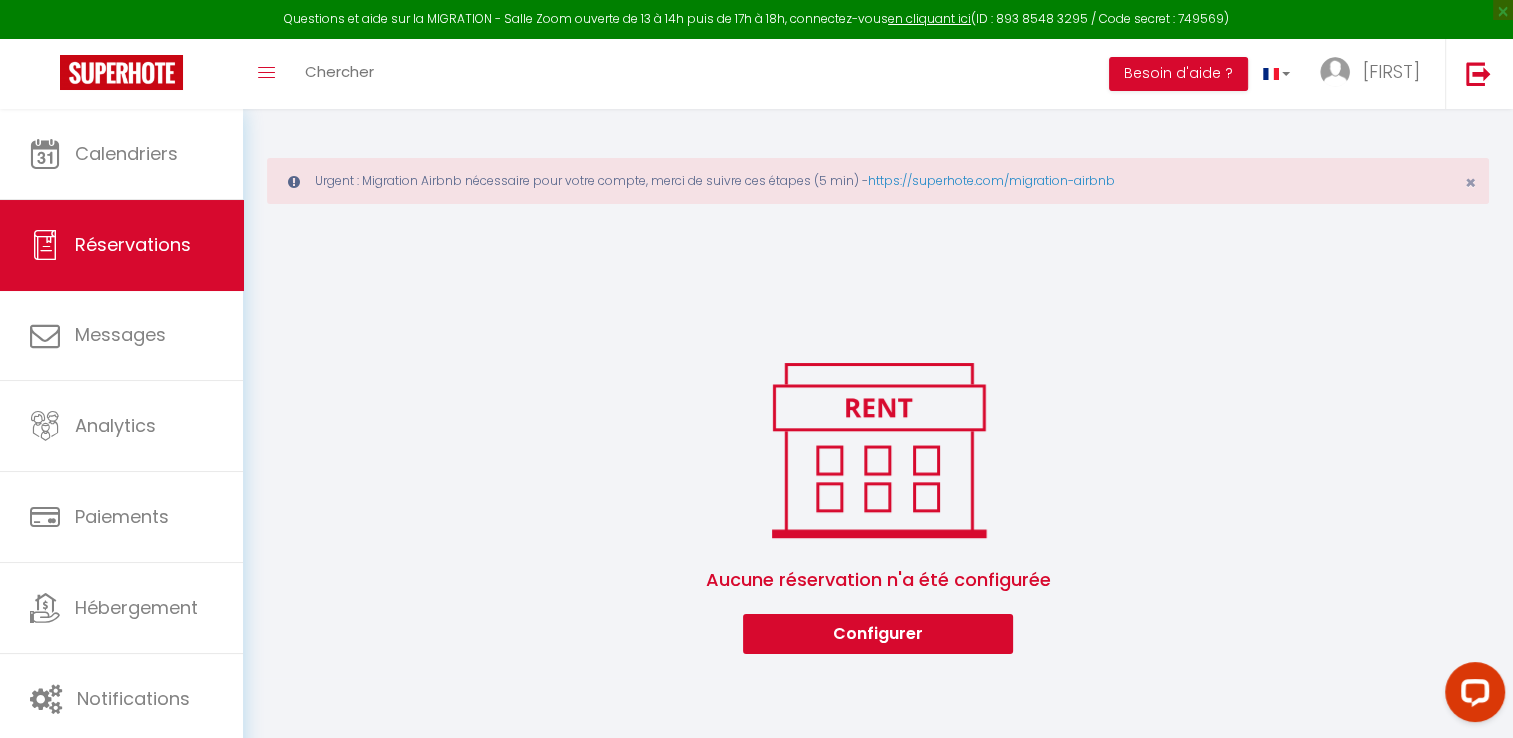 checkbox on "false" 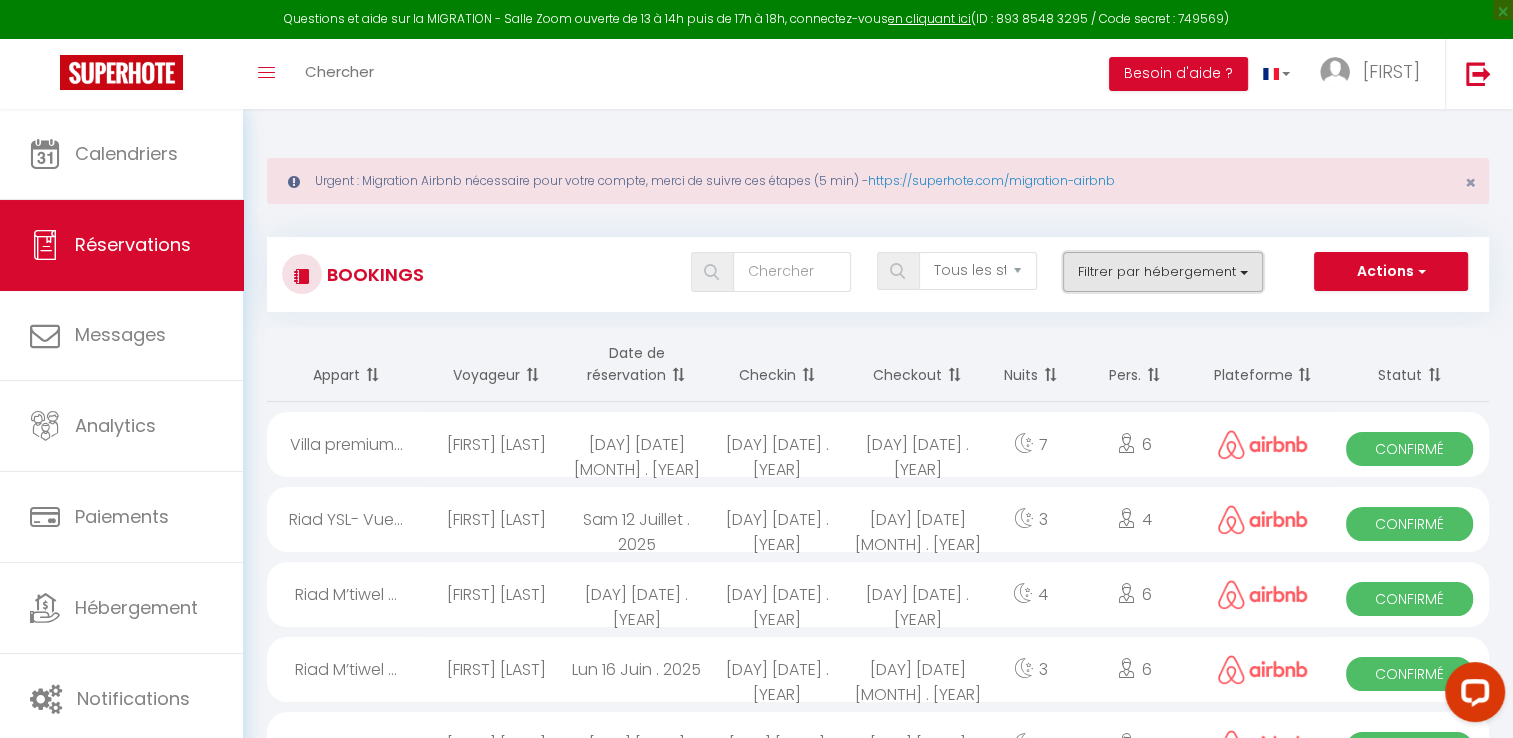 click on "Filtrer par hébergement" at bounding box center [1163, 272] 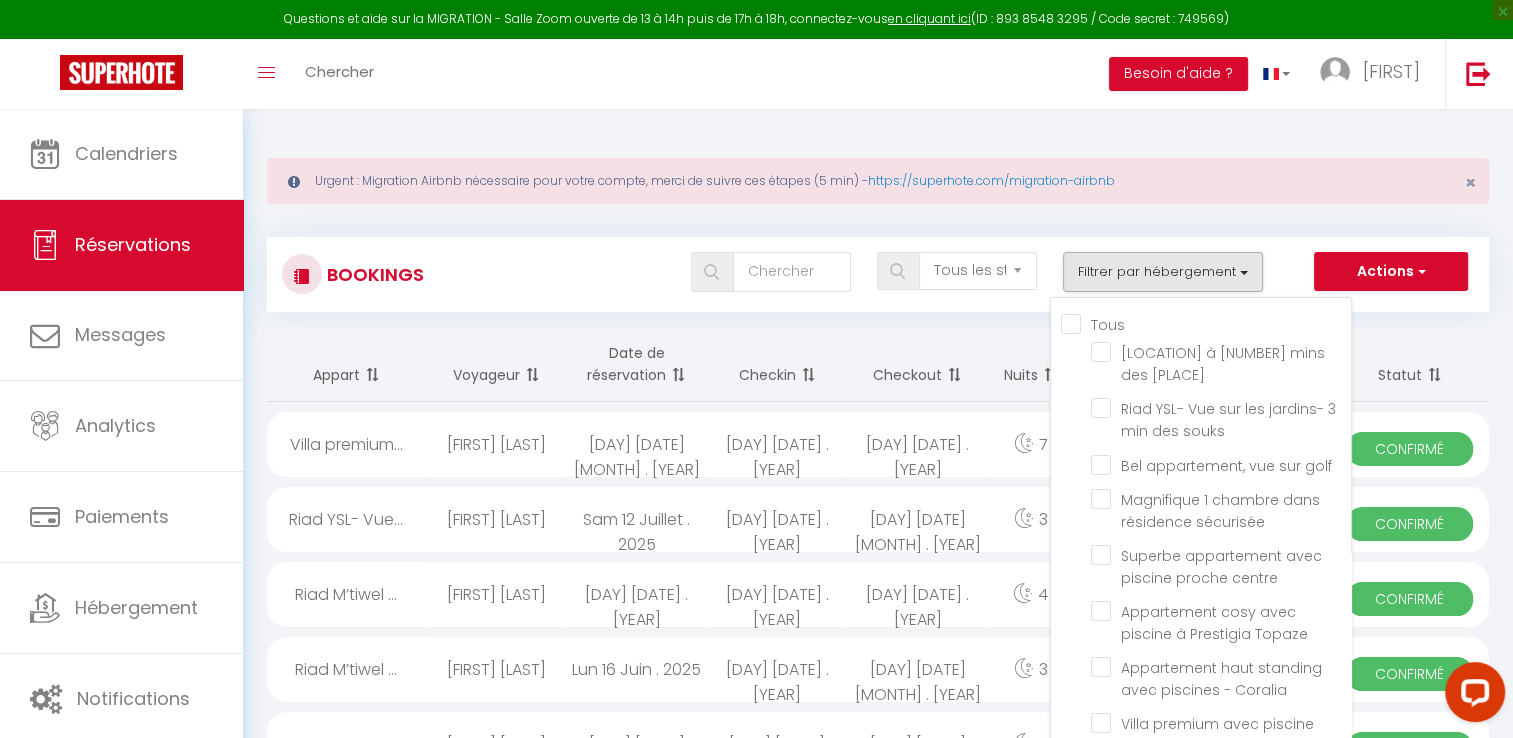 click on "Bookings         Tous les statuts   Annulé   Confirmé   Non Confirmé   Tout sauf annulé   No Show   Request
Filtrer par hébergement
Tous
Riad M’tiwel à 3 mins des Souks
Riad YSL- Vue sur les jardins- 3 min des souks
Bel appartement, vue sur golf
Magnifique 1 chambre dans résidence sécurisée
Superbe appartement  avec piscine proche centre
Appartement cosy avec piscine à Prestigia Topaze
Appartement haut standing avec piscines - Coralia
Villa premium avec  piscine chauffée privée" at bounding box center [878, 265] 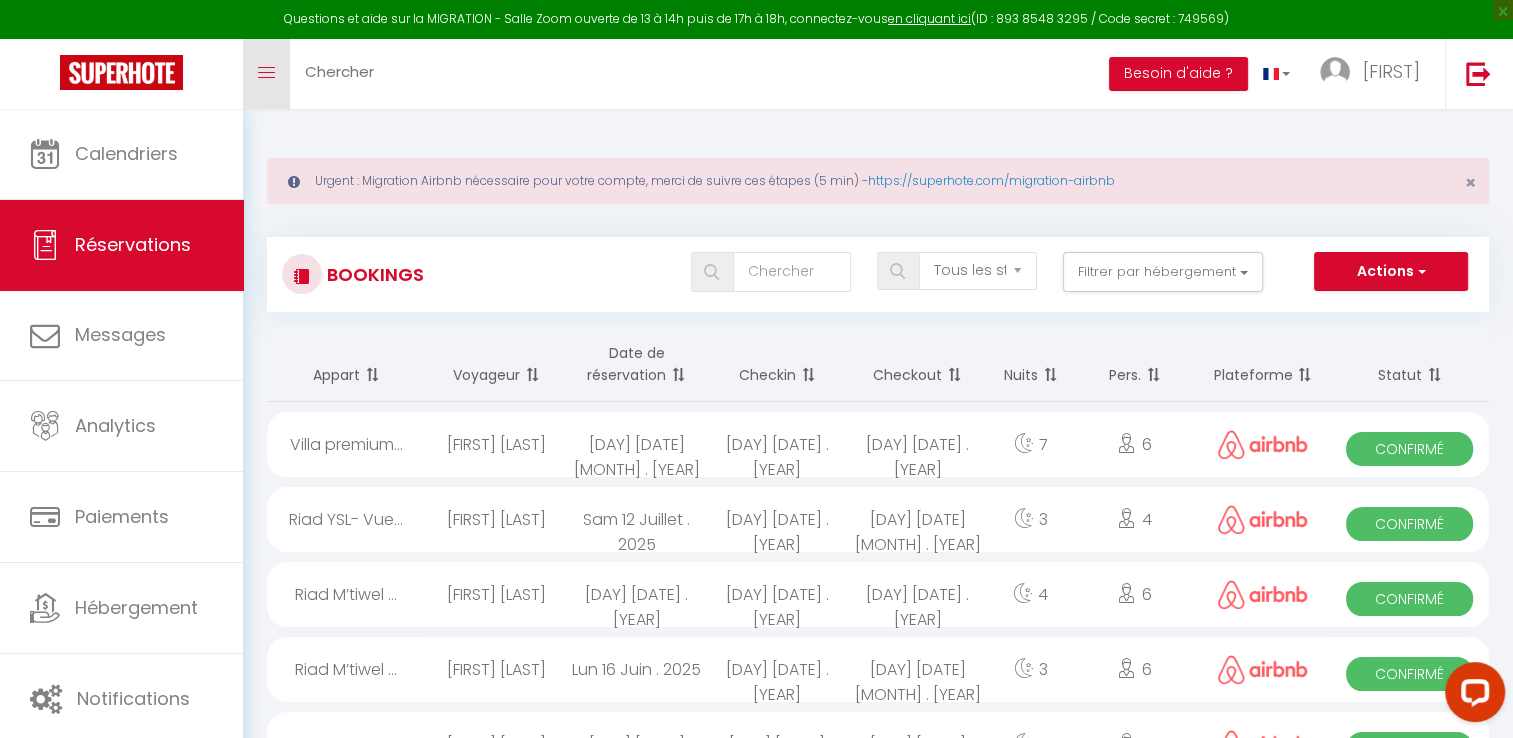 click on "Toggle menubar" at bounding box center [266, 74] 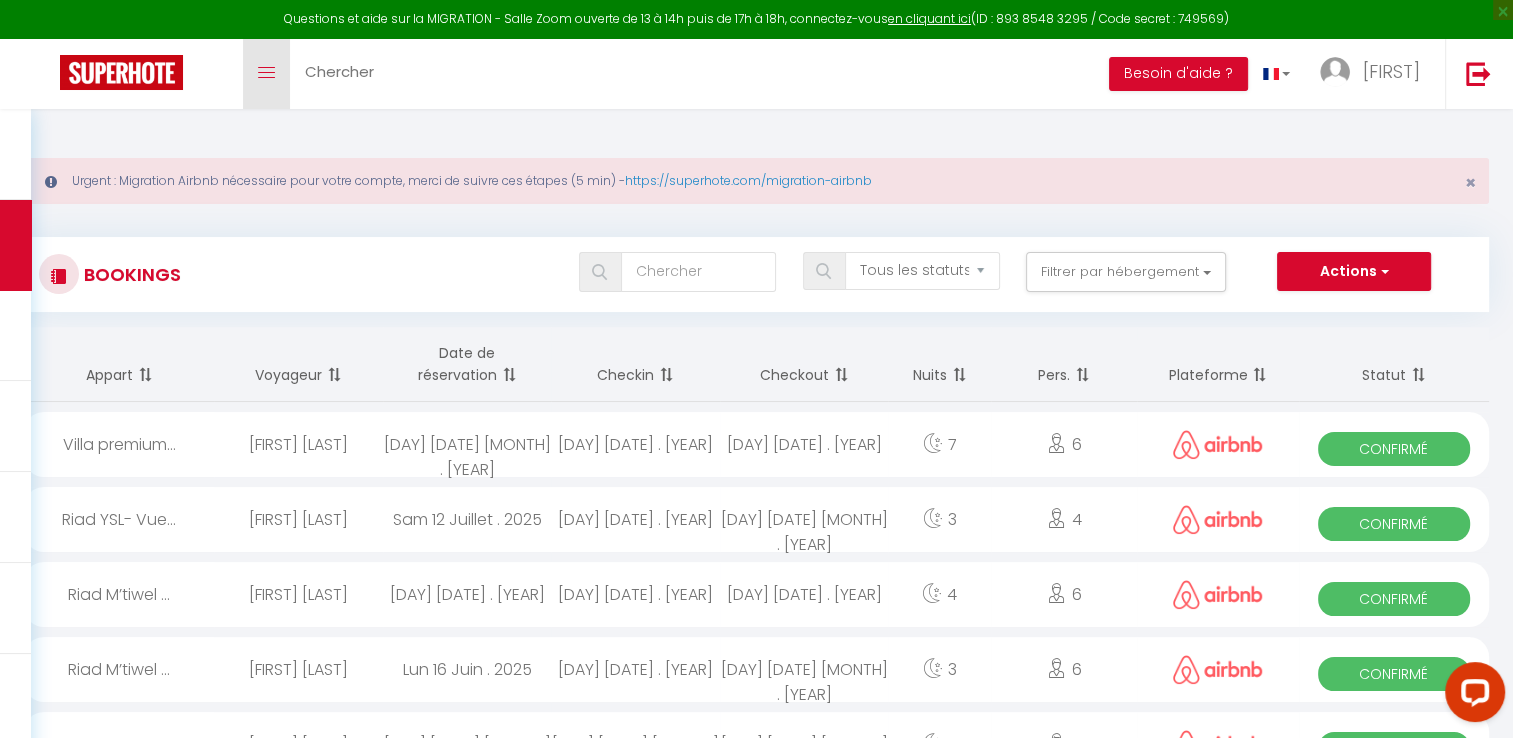 click on "Toggle menubar" at bounding box center [266, 74] 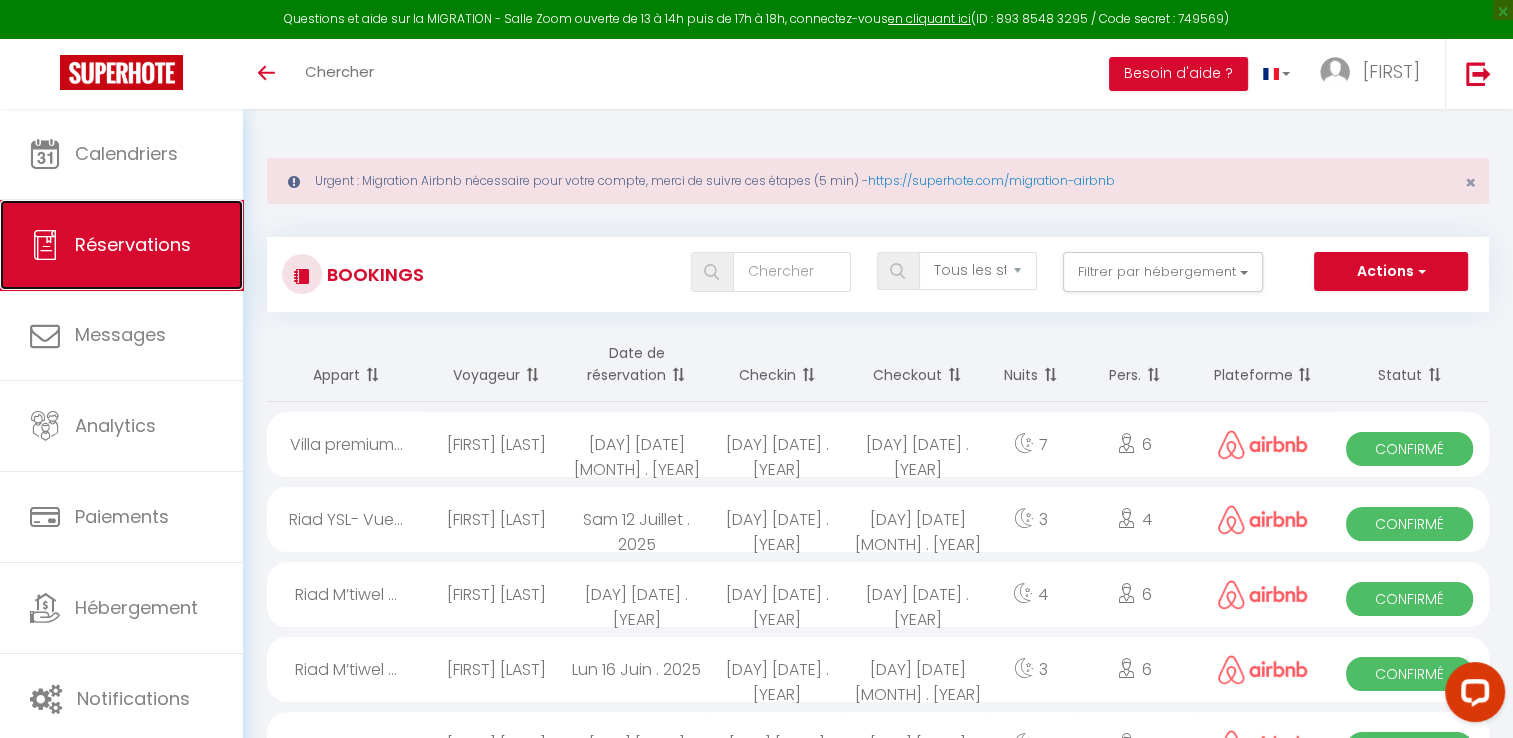 click on "Réservations" at bounding box center (133, 244) 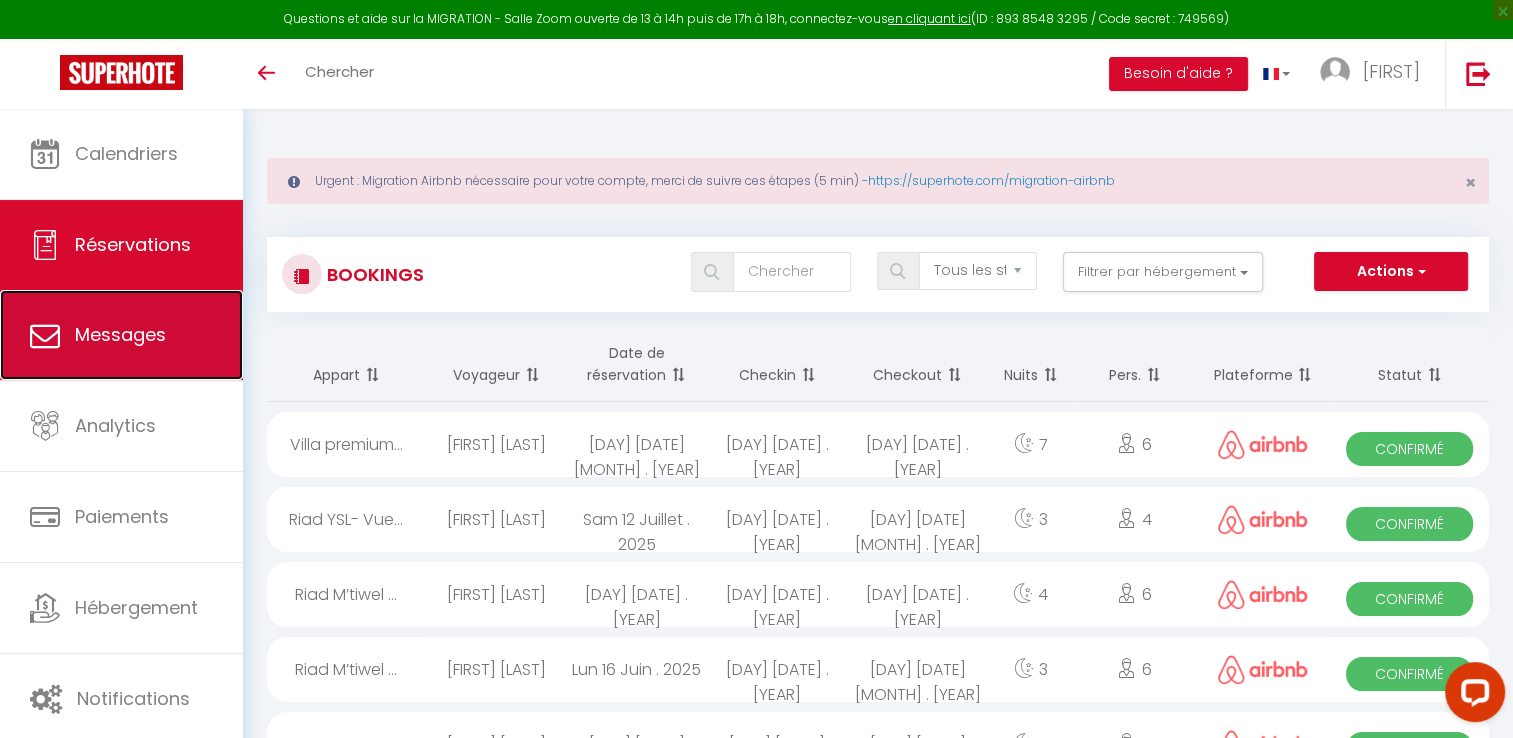 click on "Messages" at bounding box center [120, 334] 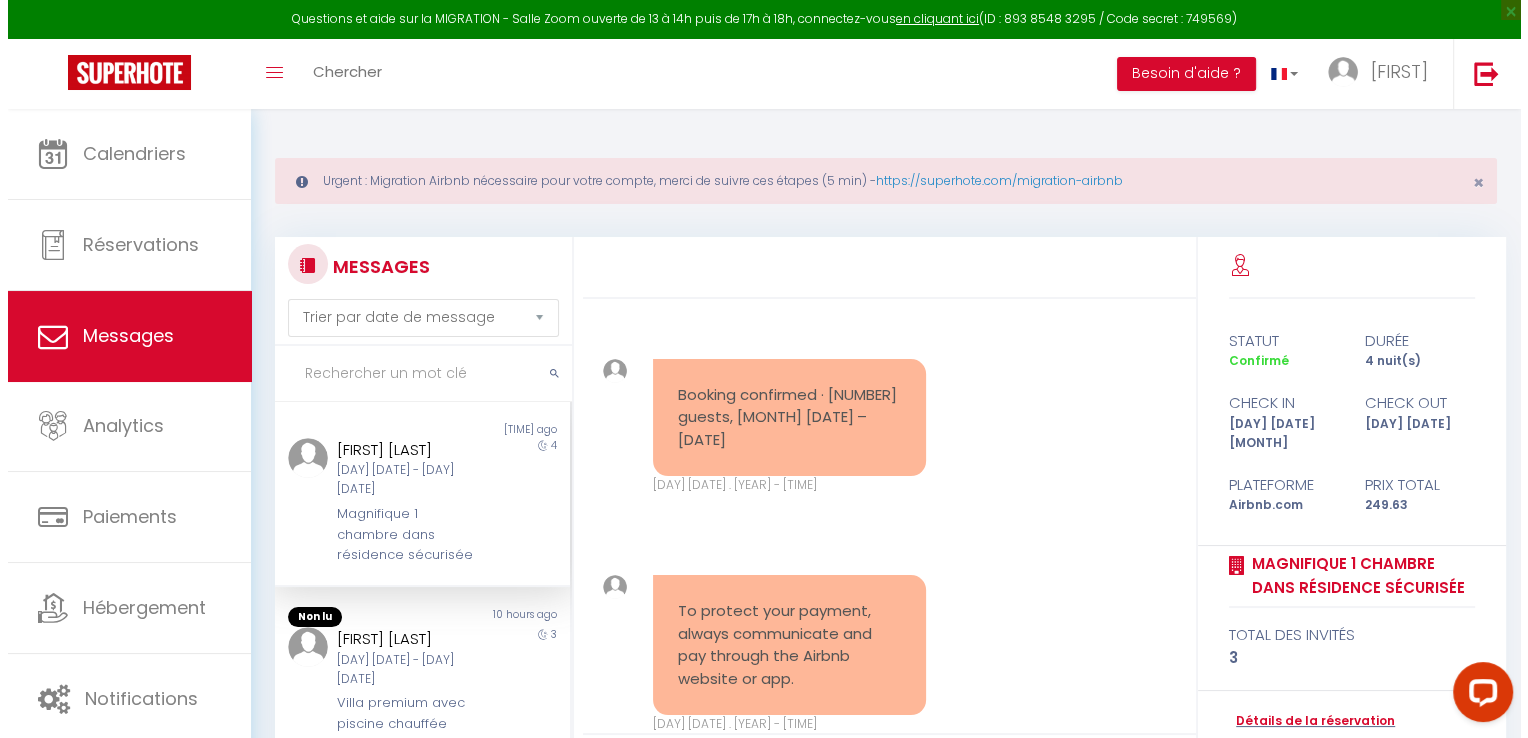 scroll, scrollTop: 4618, scrollLeft: 0, axis: vertical 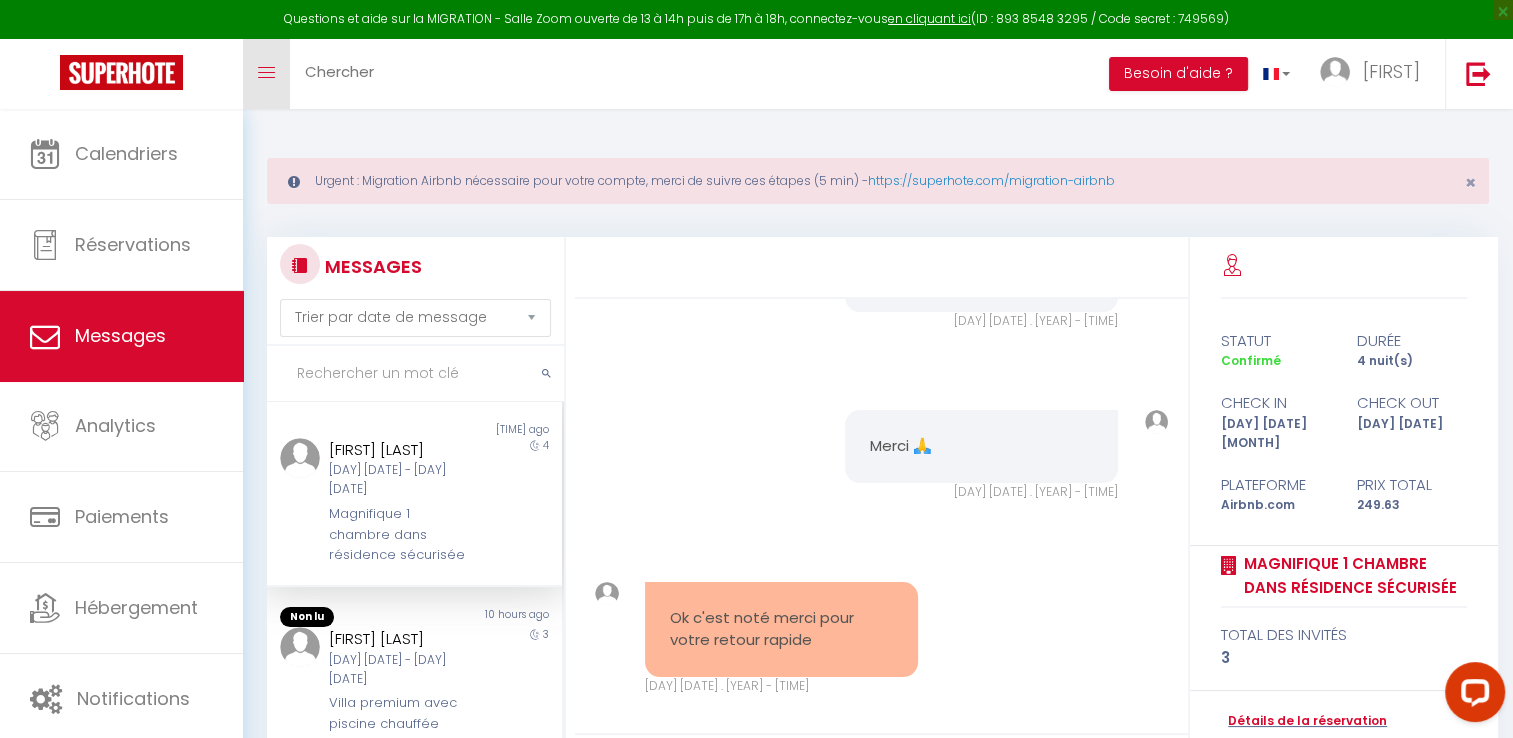 click on "Toggle menubar" at bounding box center [266, 74] 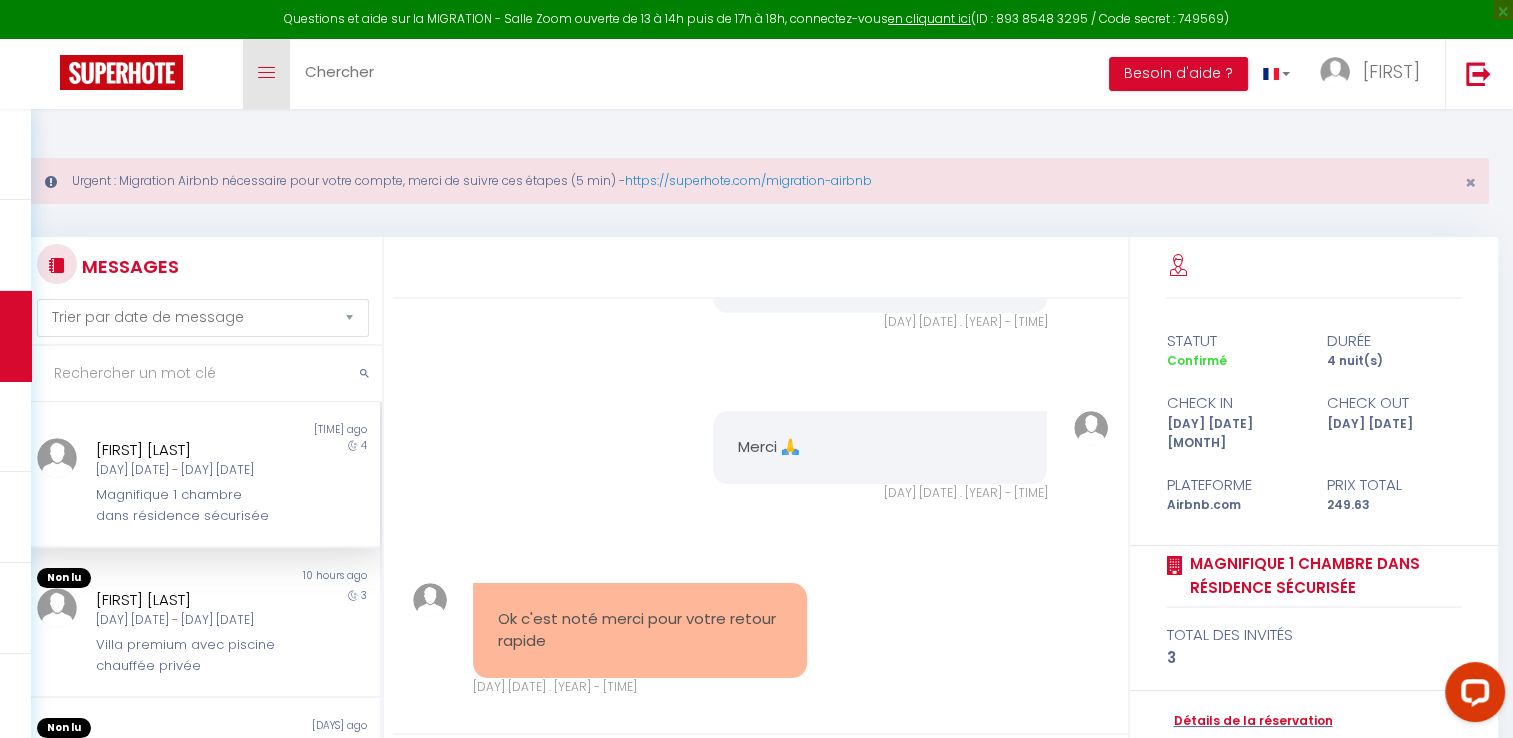 click on "Toggle menubar" at bounding box center [266, 74] 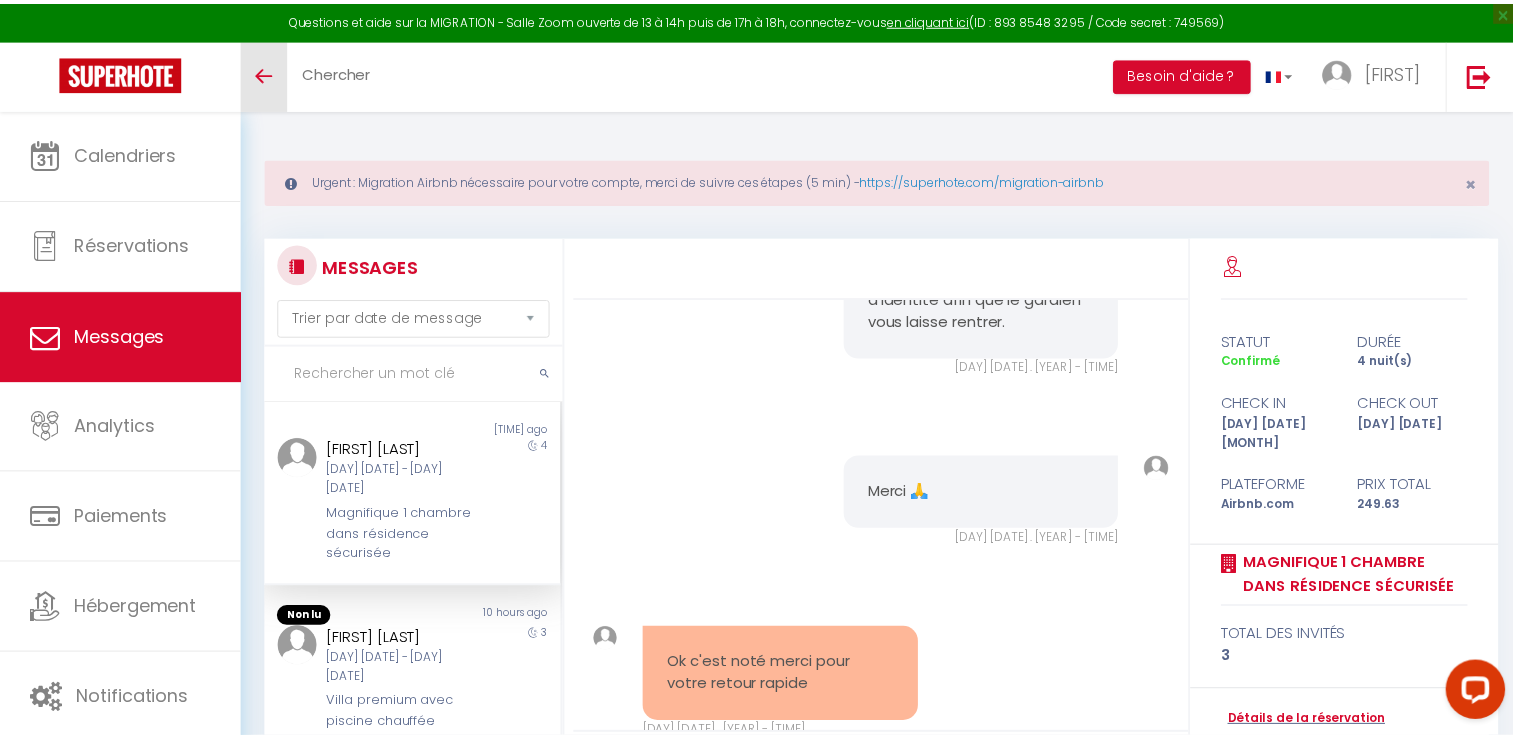 scroll, scrollTop: 4618, scrollLeft: 0, axis: vertical 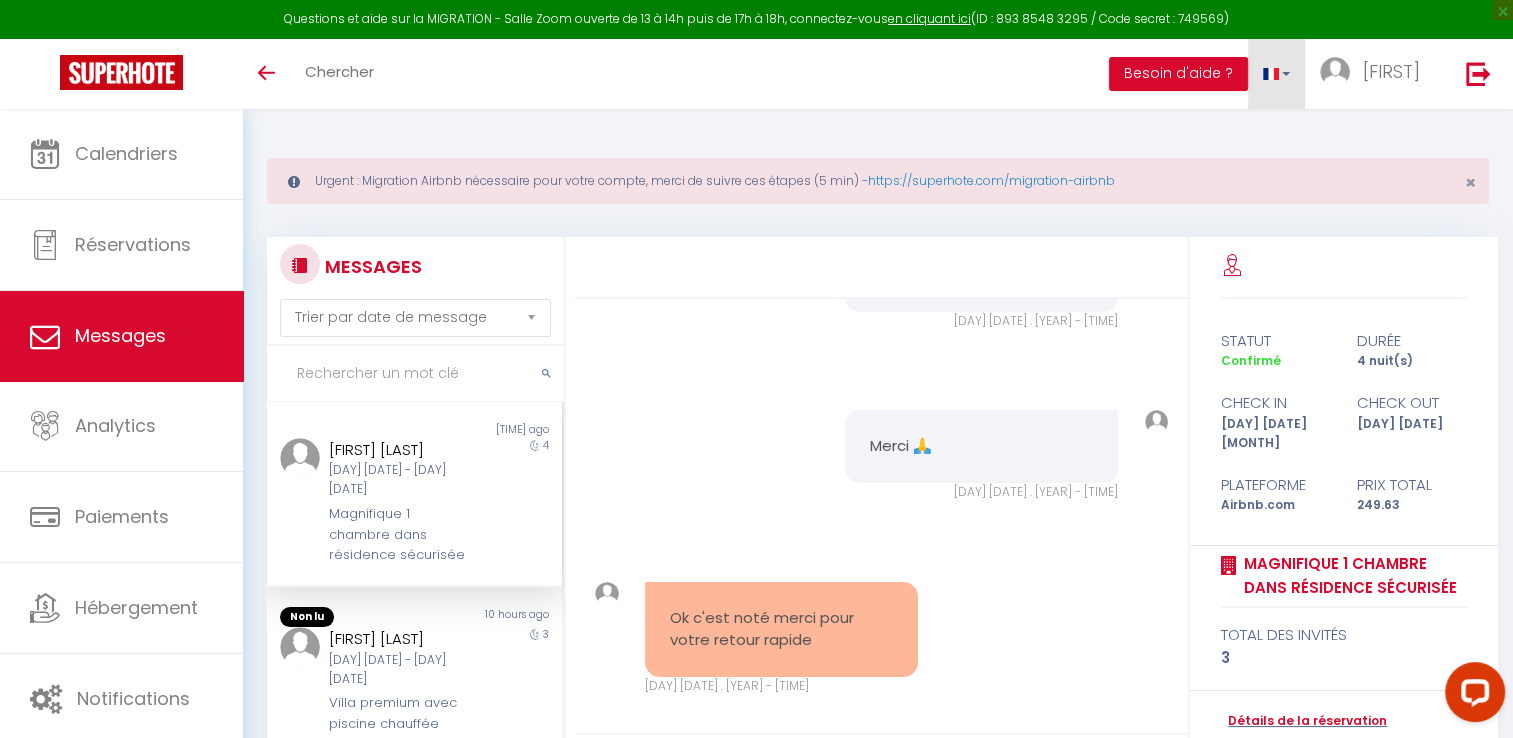 click at bounding box center (1277, 74) 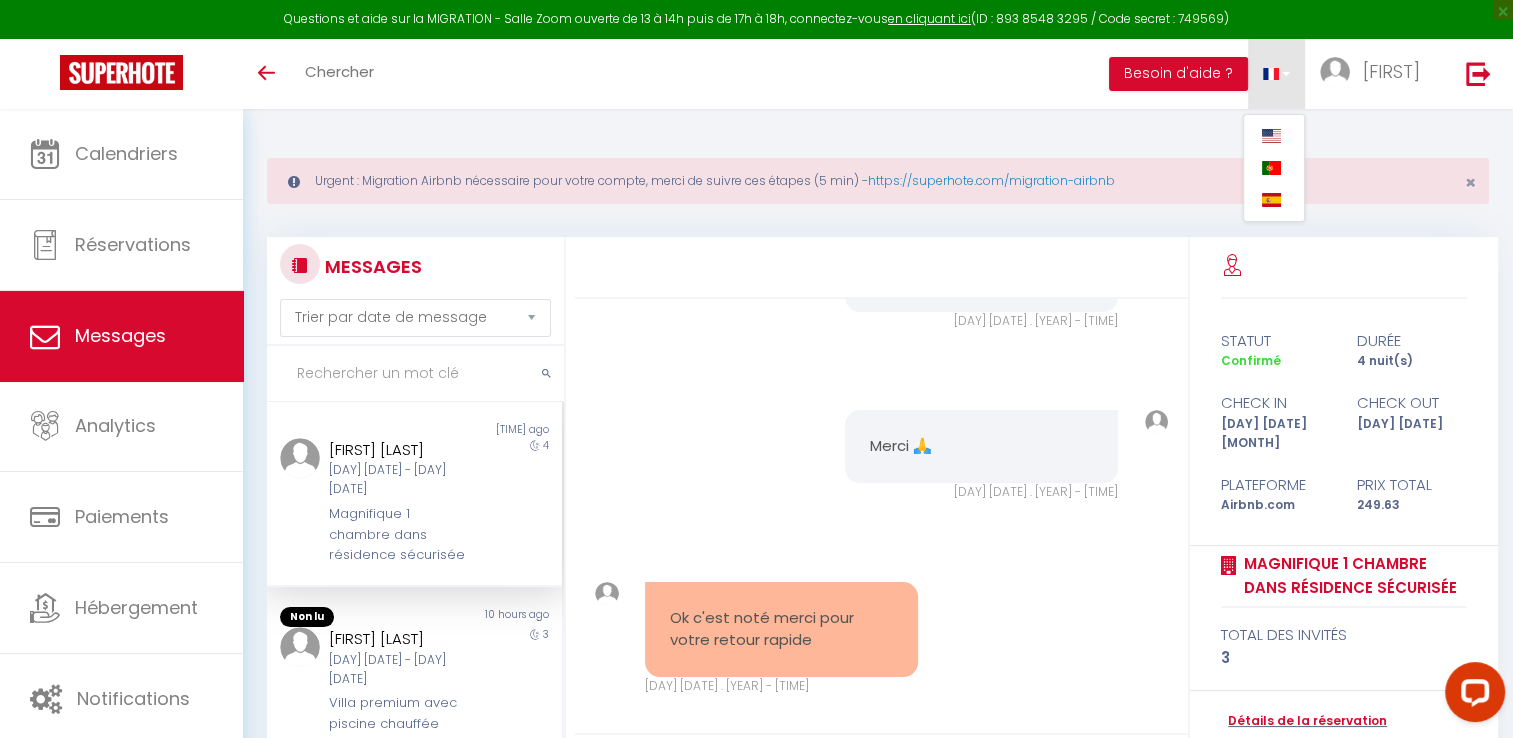 click on "Urgent : Migration Airbnb nécessaire pour votre compte, merci de suivre ces étapes ([NUMBER] min) -  [URL]
×
MESSAGES   Trier par date de réservation   Trier par date de message       Non lu
[HOURS] hours ago
[LAST] [FIRST]   [DAY] [DATE] - [DAY] [DATE]   [PLACE]     [NUMBER] Non lu
[HOURS] hours ago
[FIRST] [LAST]   [DAY] [DATE] - [DAY] [DATE]   [PLACE]     [NUMBER] Non lu
[DAYS] day ago
[LAST] [FIRST]   [DAY] [DATE] - [DAY] [DATE]   [PLACE]     [NUMBER] Non lu
[DAYS] days ago
[FIRST] [LAST]   [DAY] [DATE] - [DAY] [DATE]   [PLACE]     [NUMBER] Non lu       [LAST] [FIRST]" at bounding box center [878, 566] 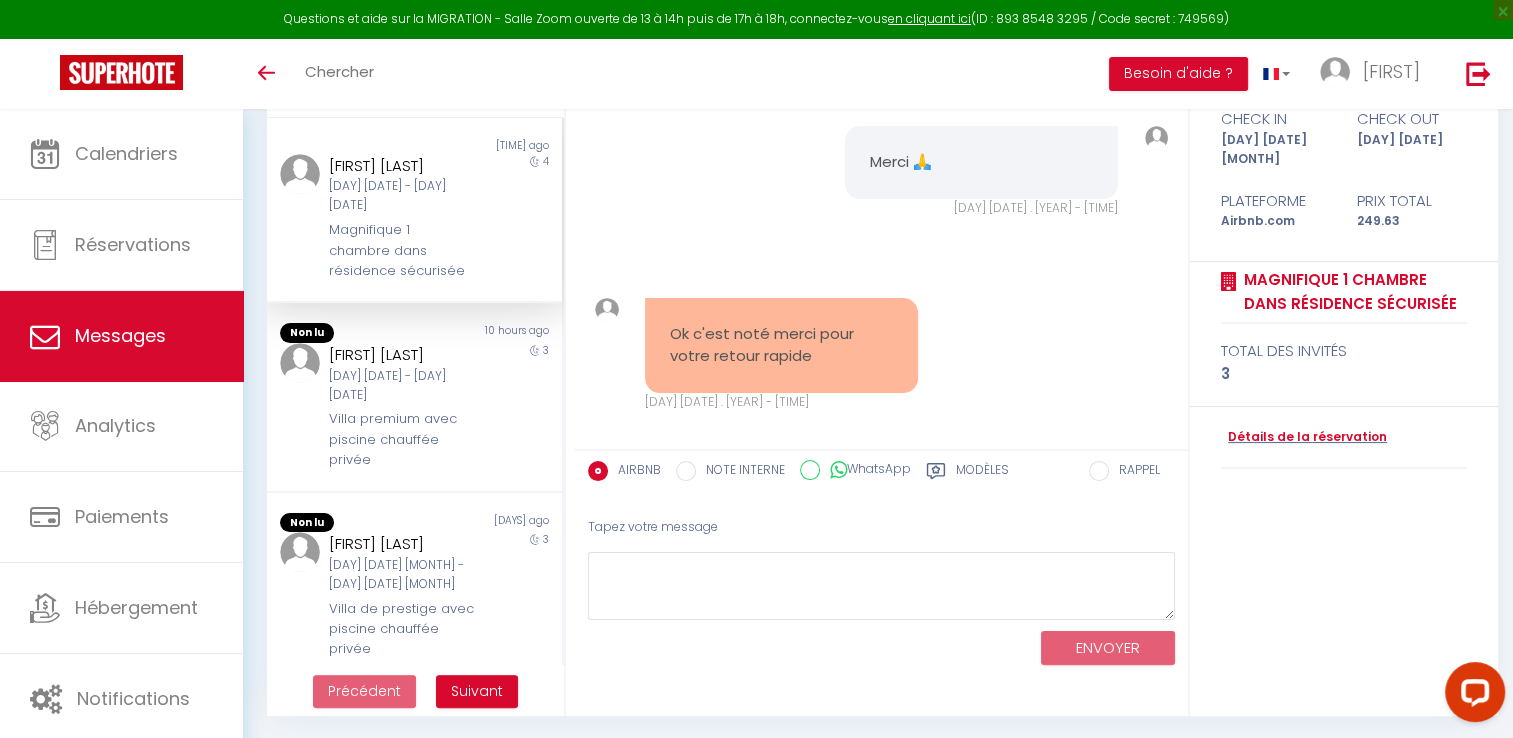 scroll, scrollTop: 0, scrollLeft: 0, axis: both 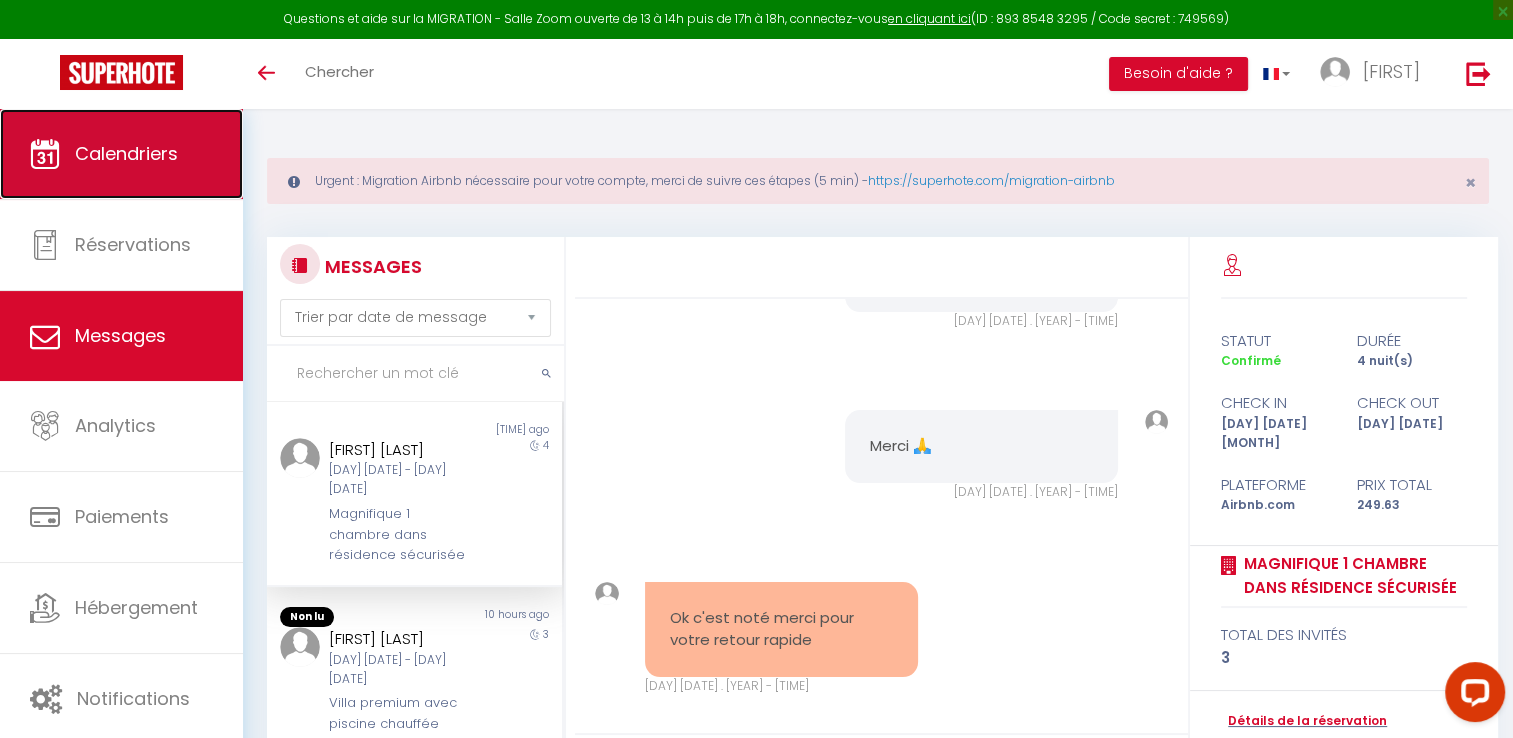 click on "Calendriers" at bounding box center [121, 154] 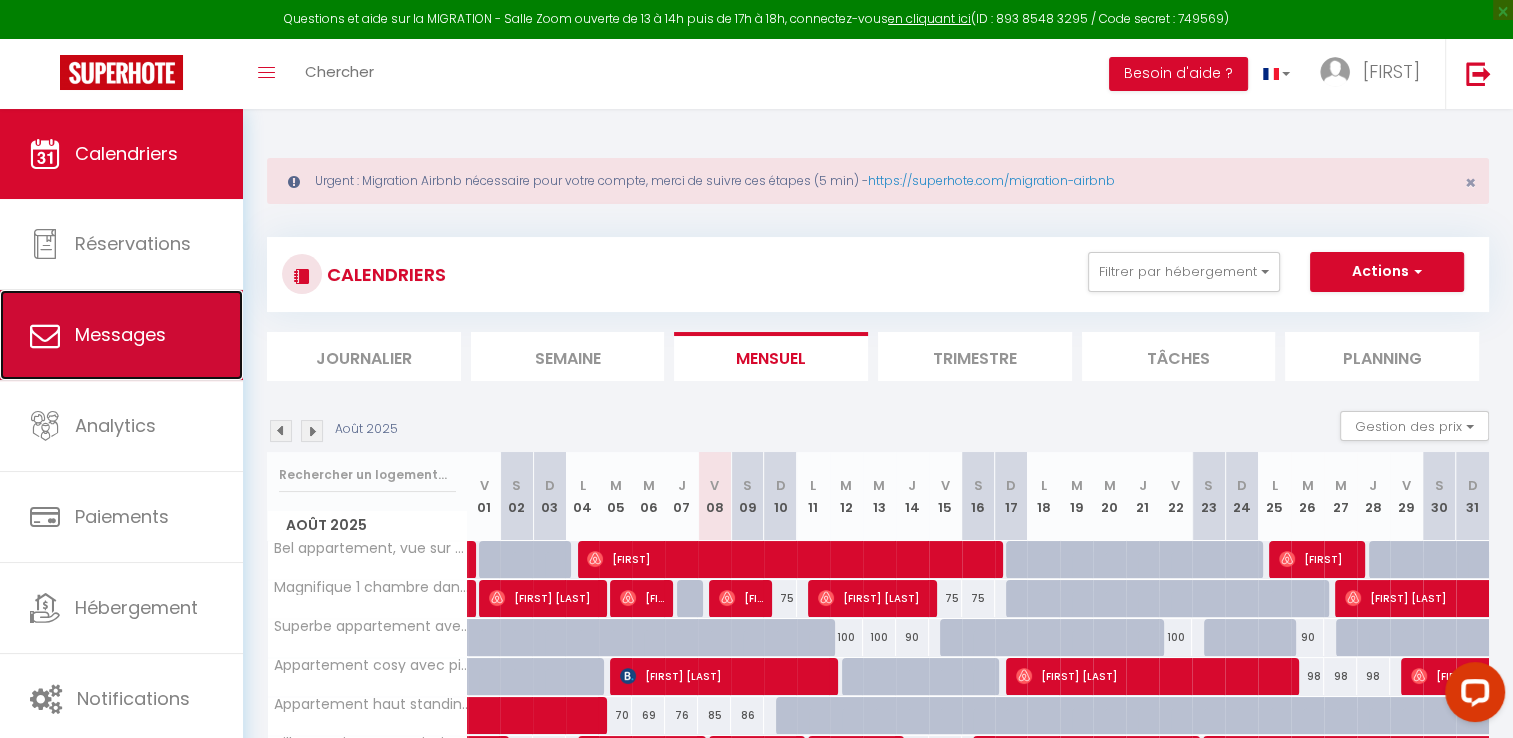 click on "Messages" at bounding box center (120, 334) 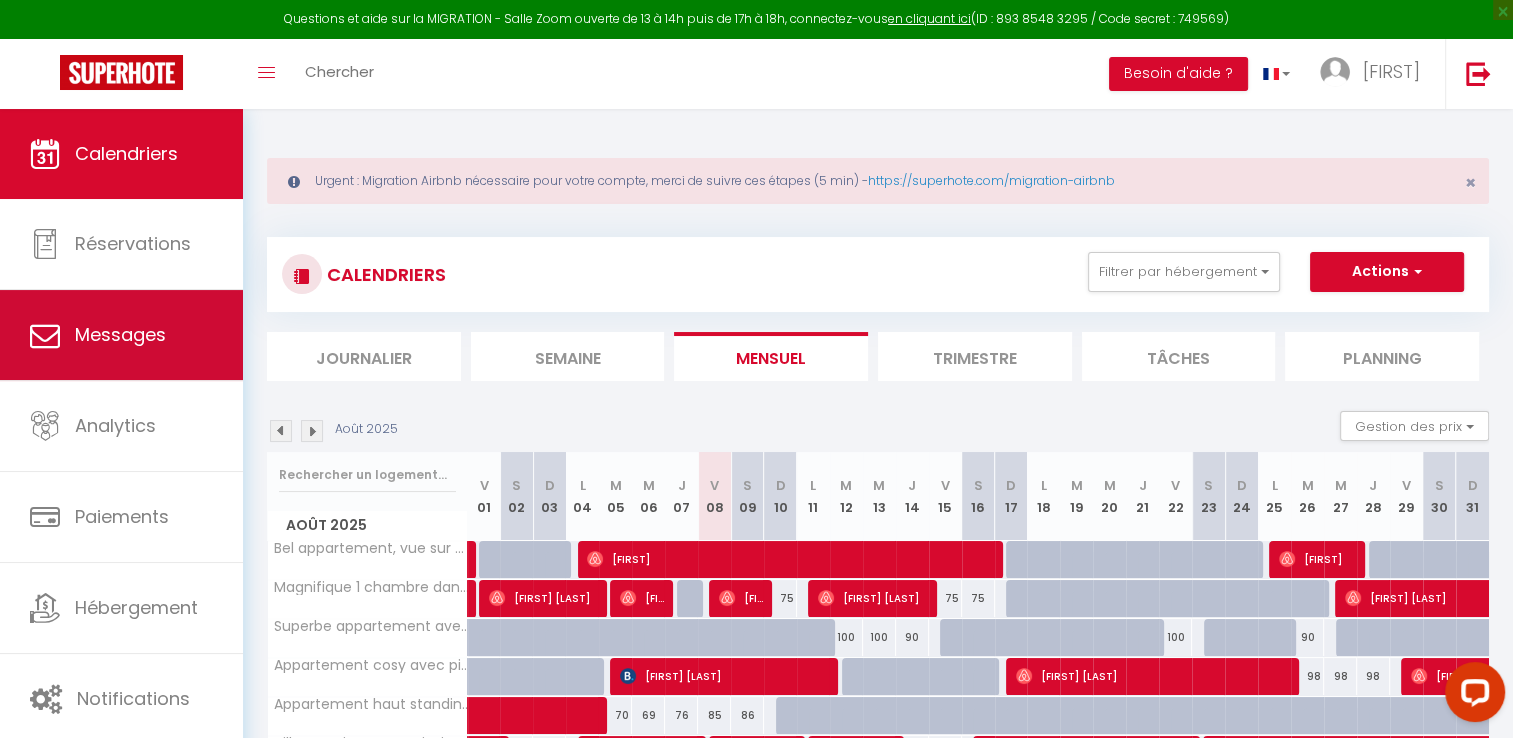 select on "message" 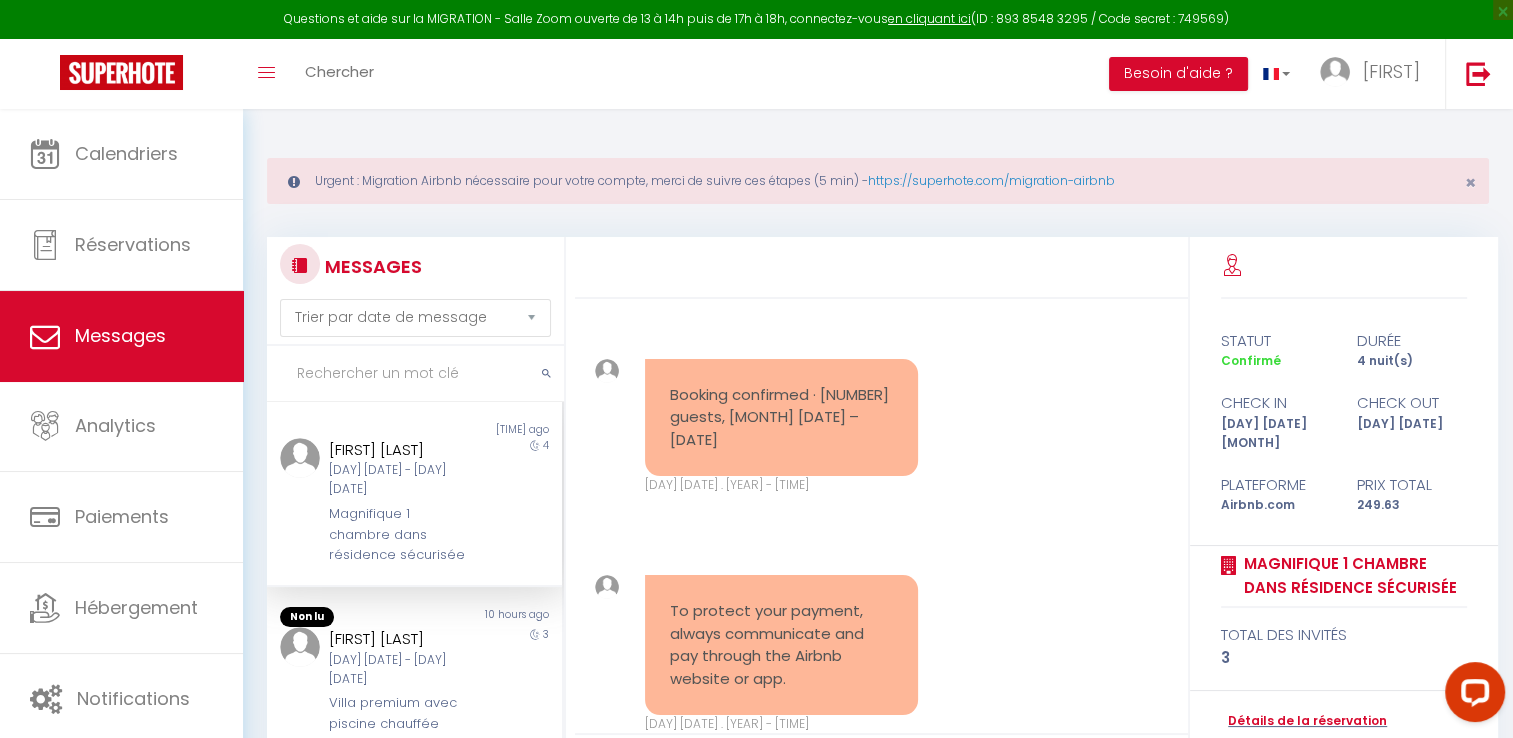 scroll, scrollTop: 4618, scrollLeft: 0, axis: vertical 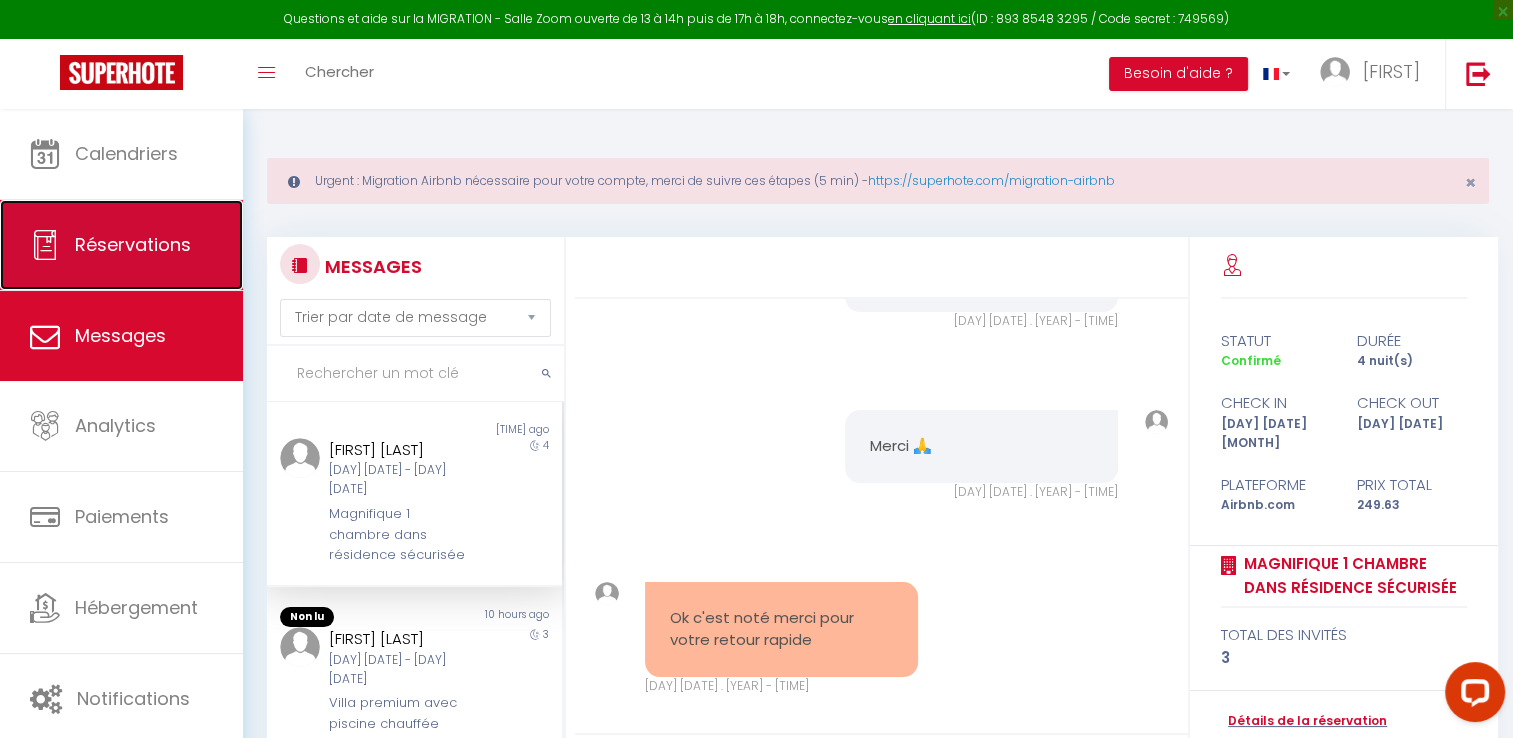 click on "Réservations" at bounding box center (133, 244) 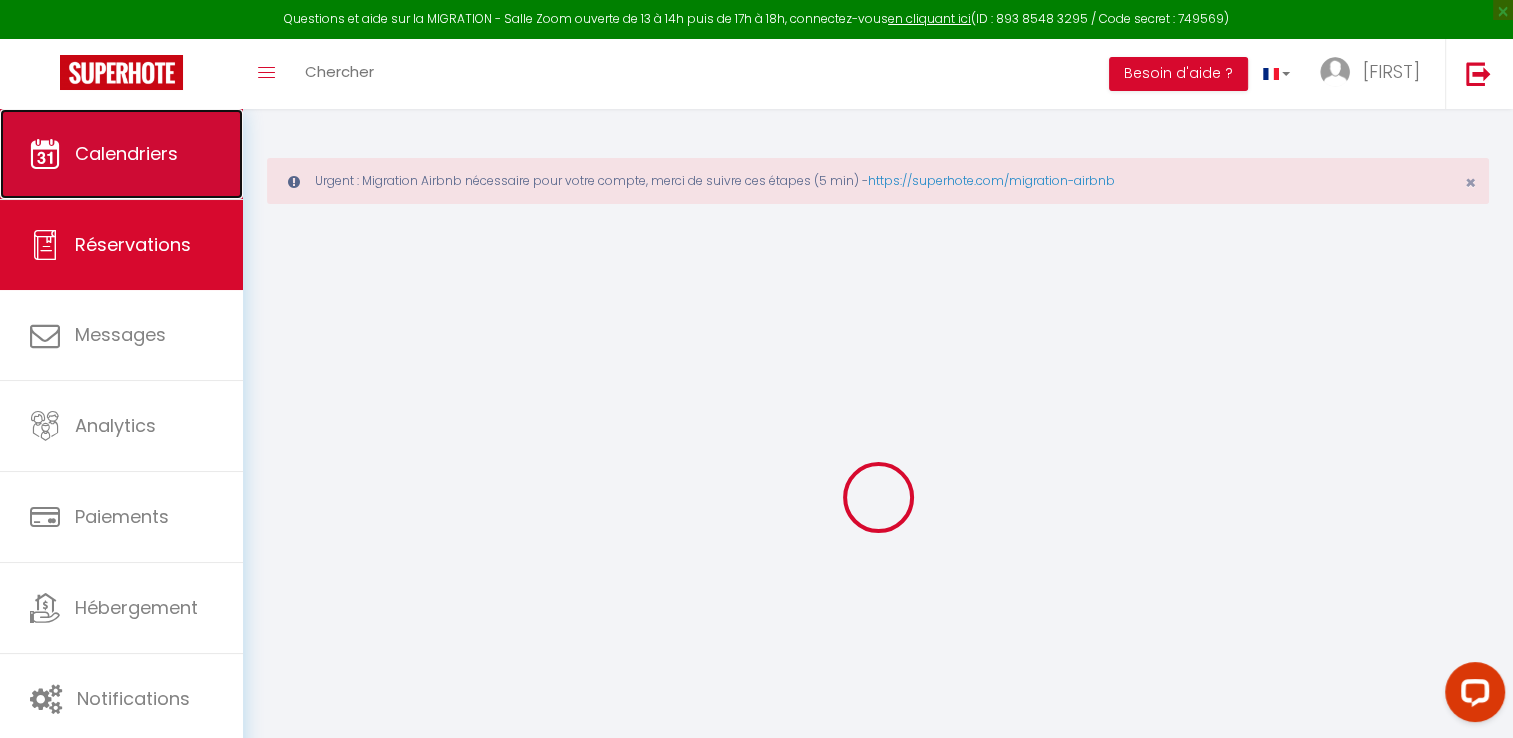 click on "Calendriers" at bounding box center [121, 154] 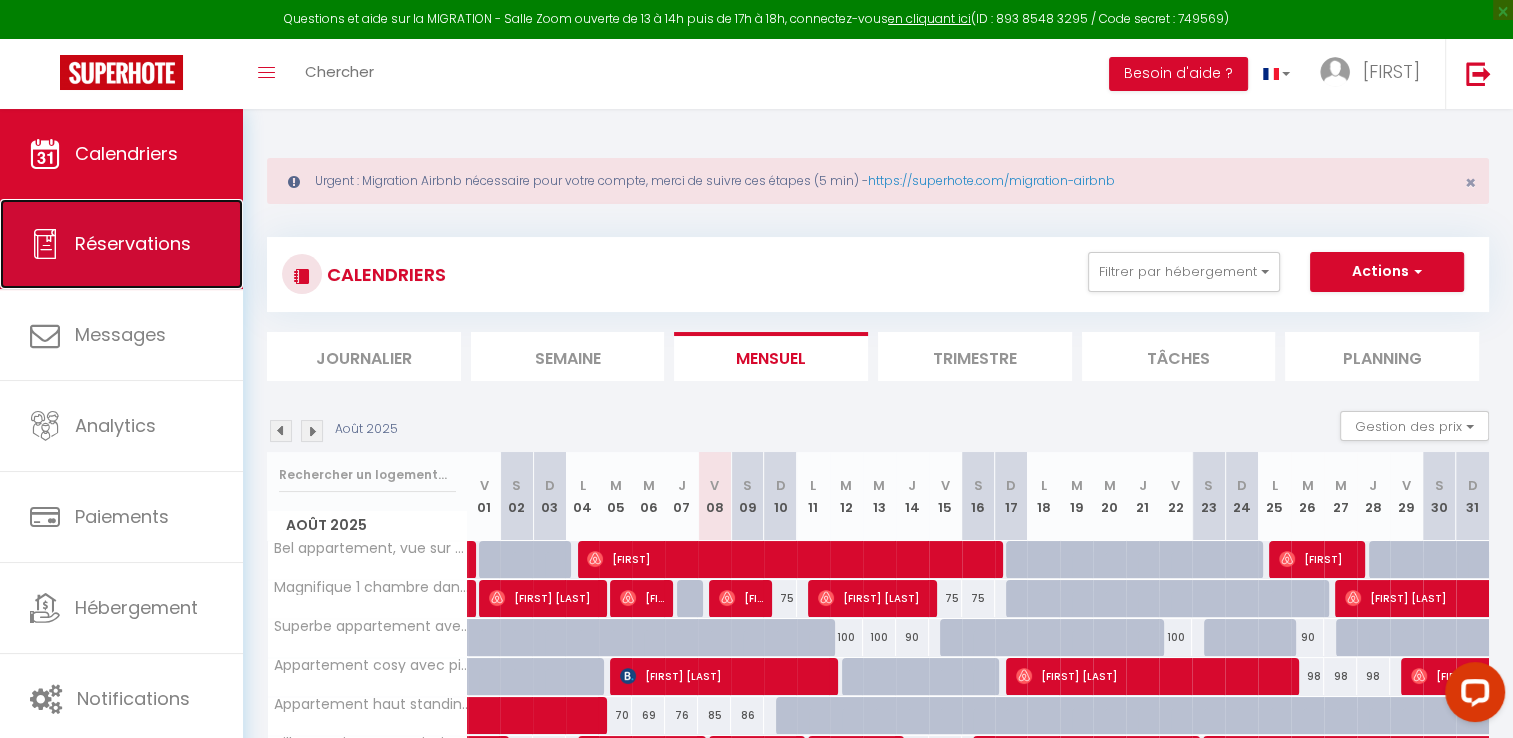 click on "Réservations" at bounding box center [121, 244] 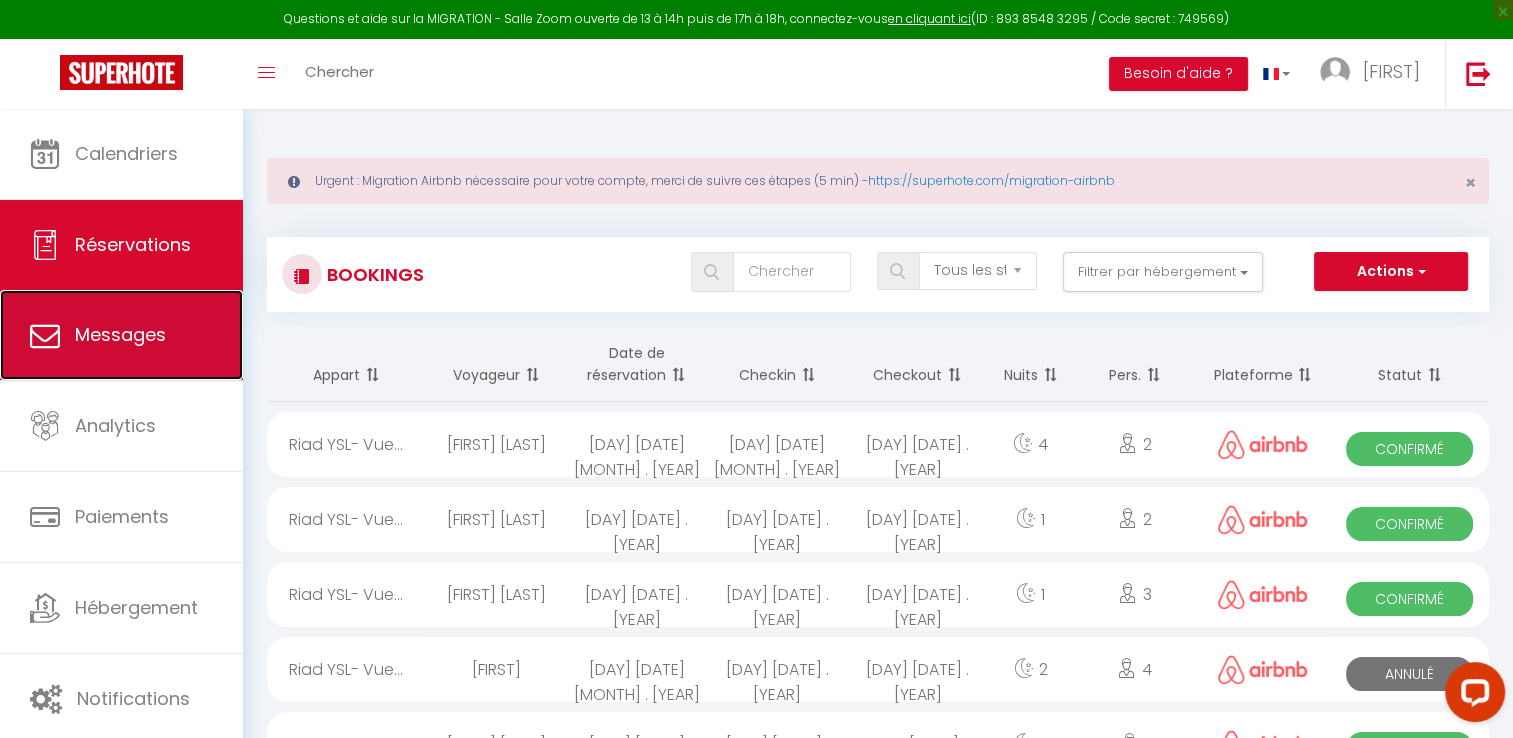 click on "Messages" at bounding box center (121, 335) 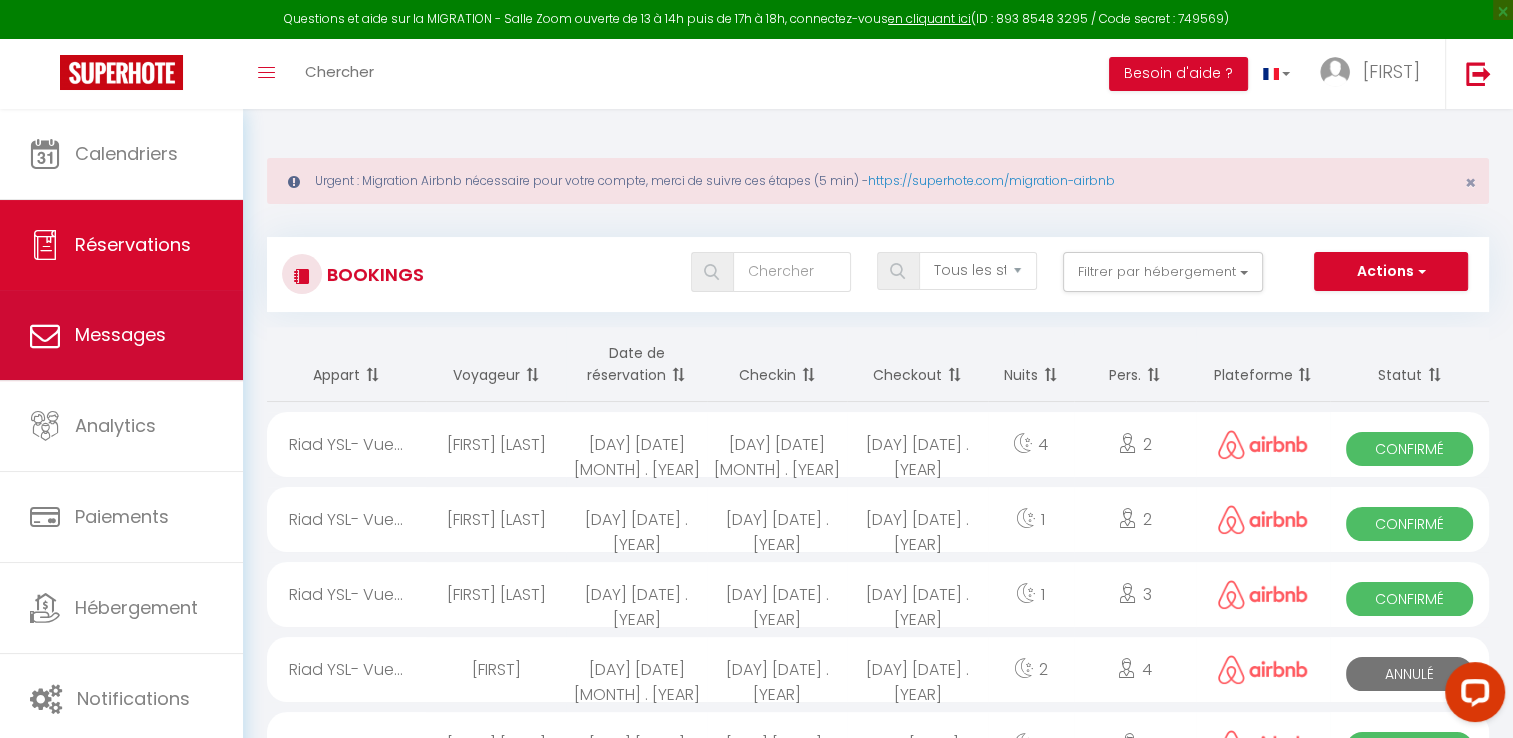 select on "message" 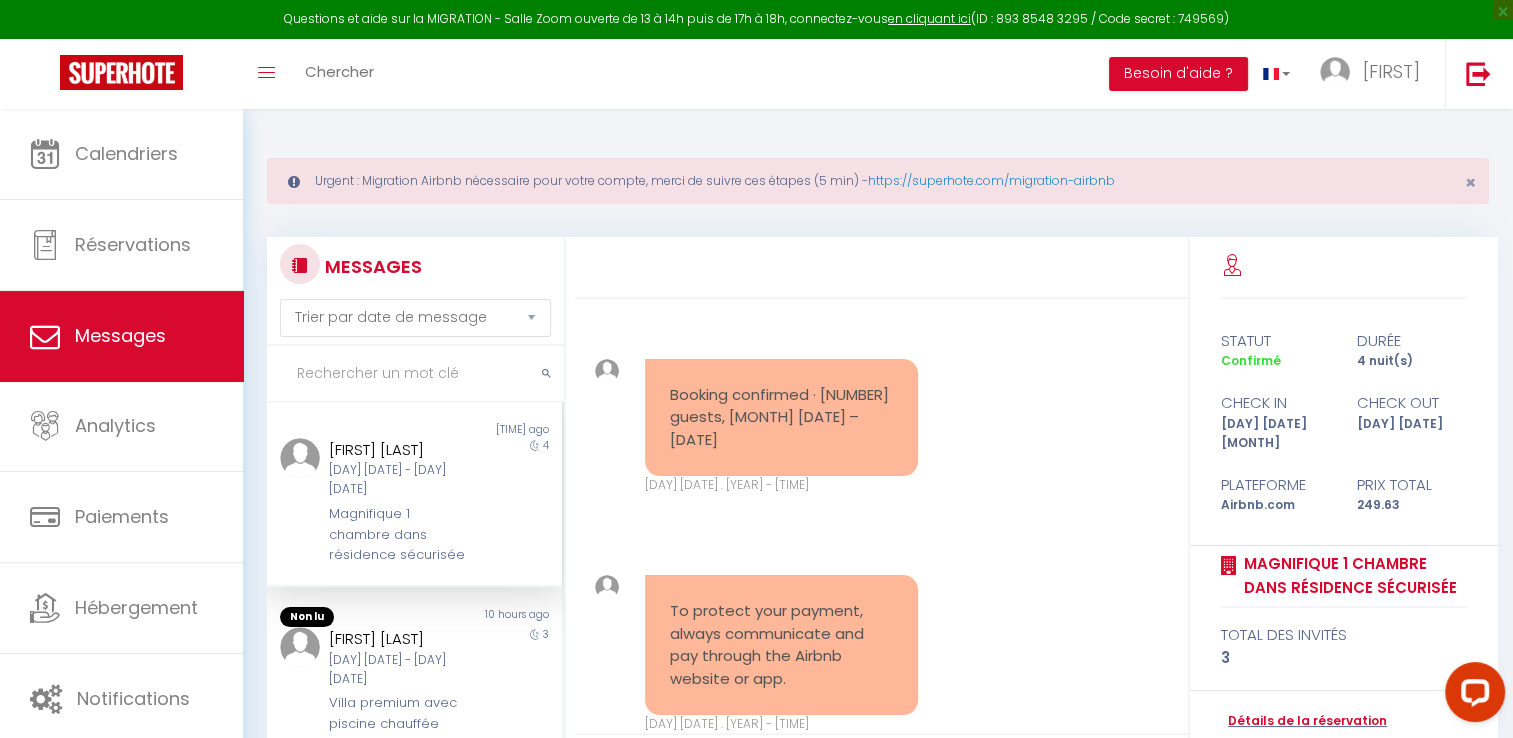 scroll, scrollTop: 4618, scrollLeft: 0, axis: vertical 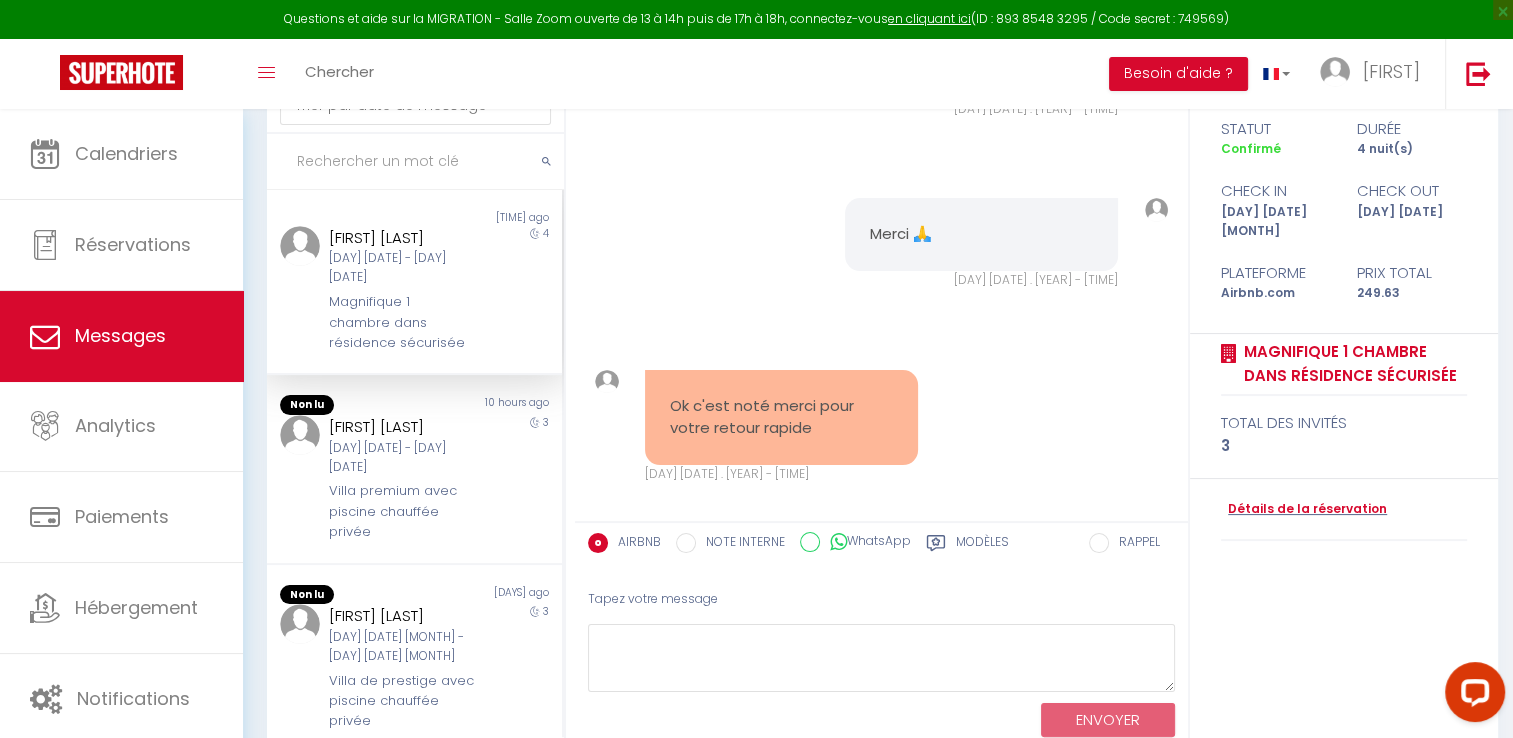 click on "statut   durée   Confirmé   [NUMBER] nuit(s)    check in   check out   [DAY] [DATE]    [DAY] [DATE]   Plateforme   Prix total   Airbnb.com   [PRICE]       [PLACE]   total des invités   [NUMBER]    Détails de la réservation" at bounding box center [1344, 407] 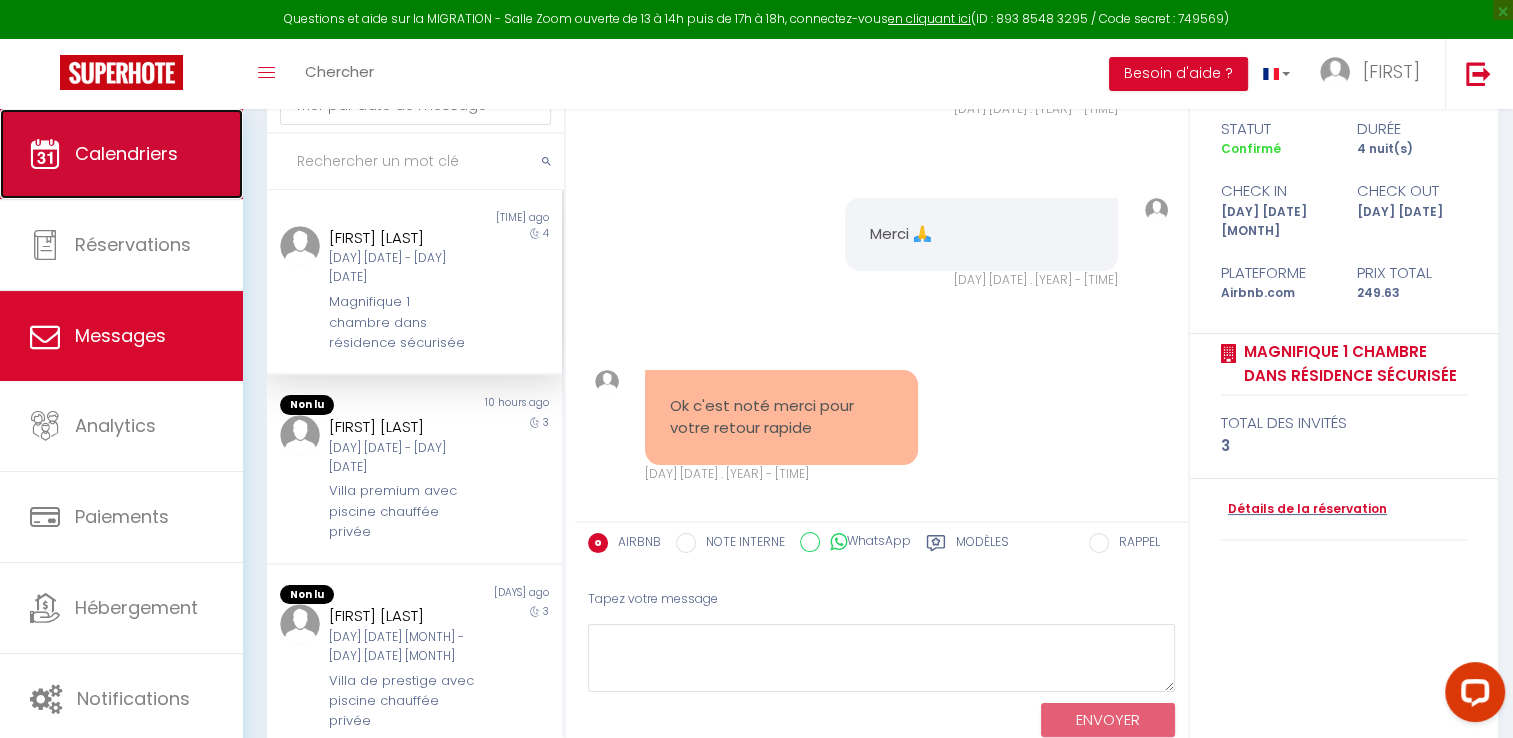 click on "Calendriers" at bounding box center [121, 154] 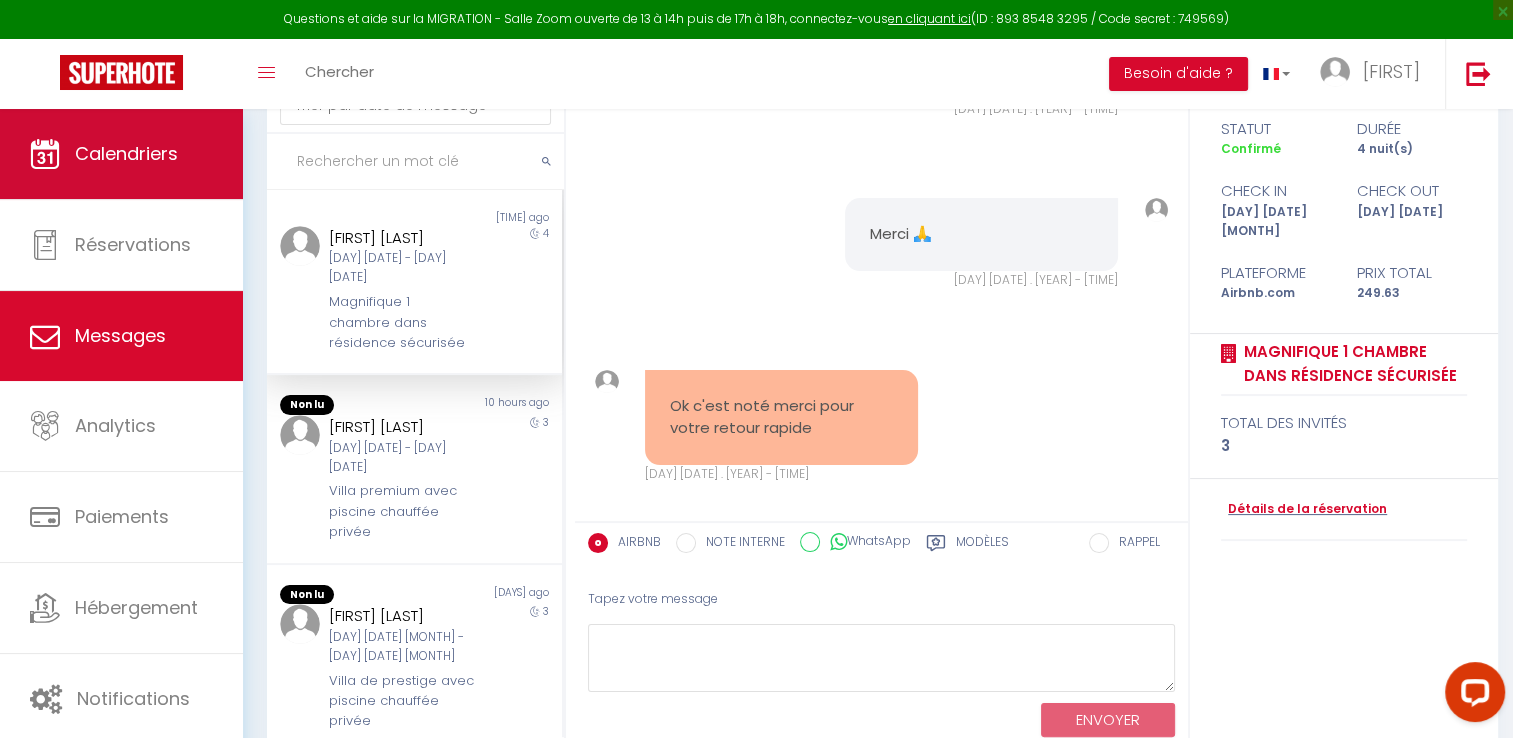 scroll, scrollTop: 0, scrollLeft: 0, axis: both 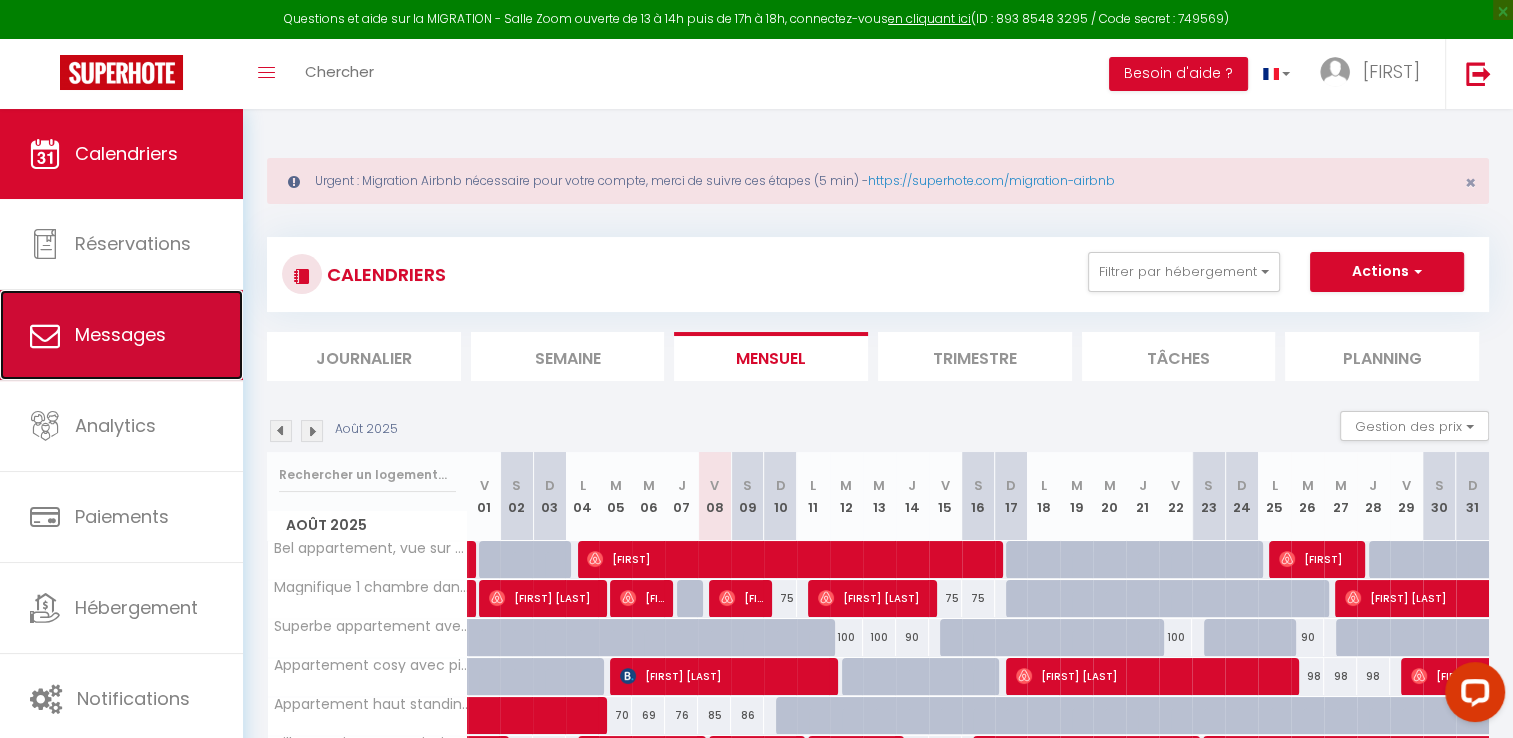 click on "Messages" at bounding box center (121, 335) 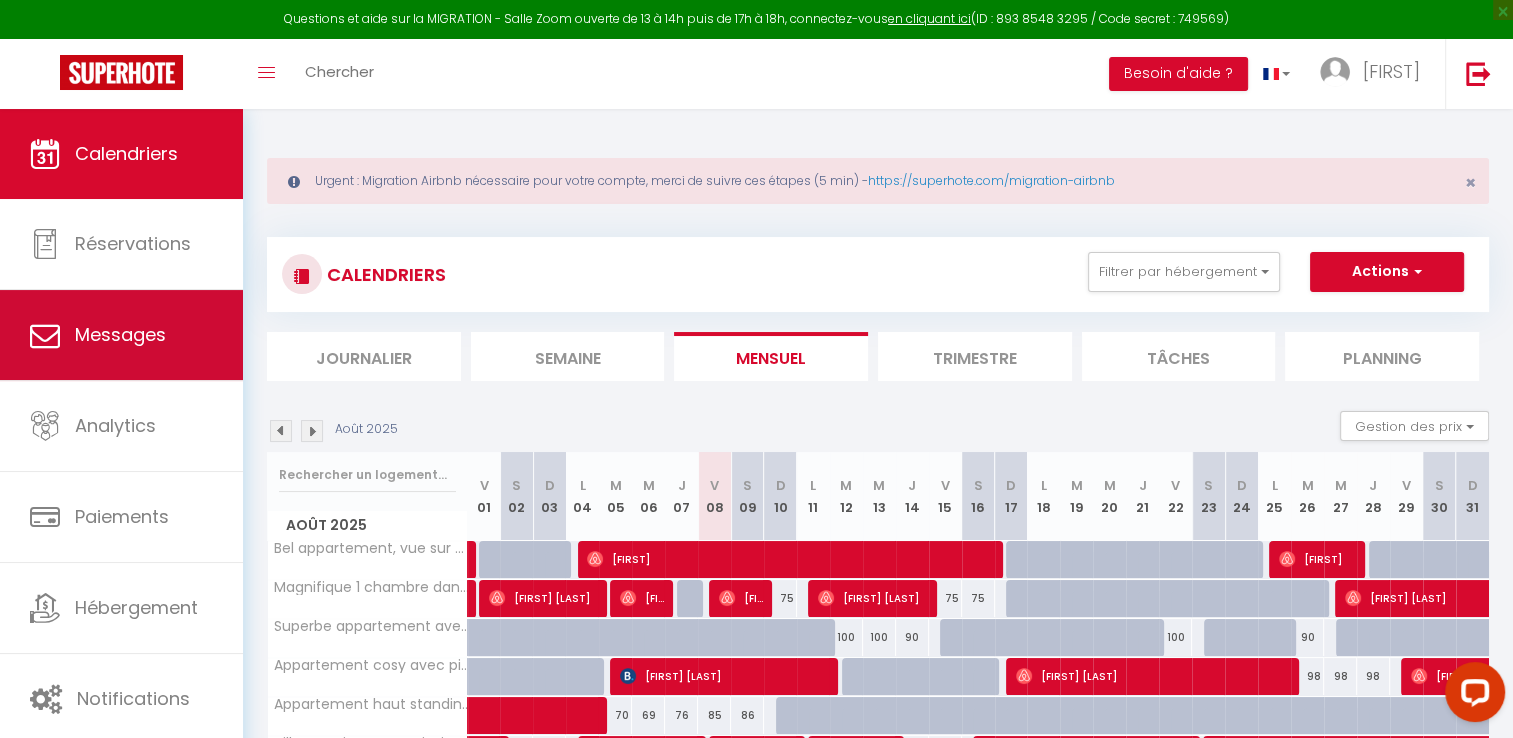 select on "message" 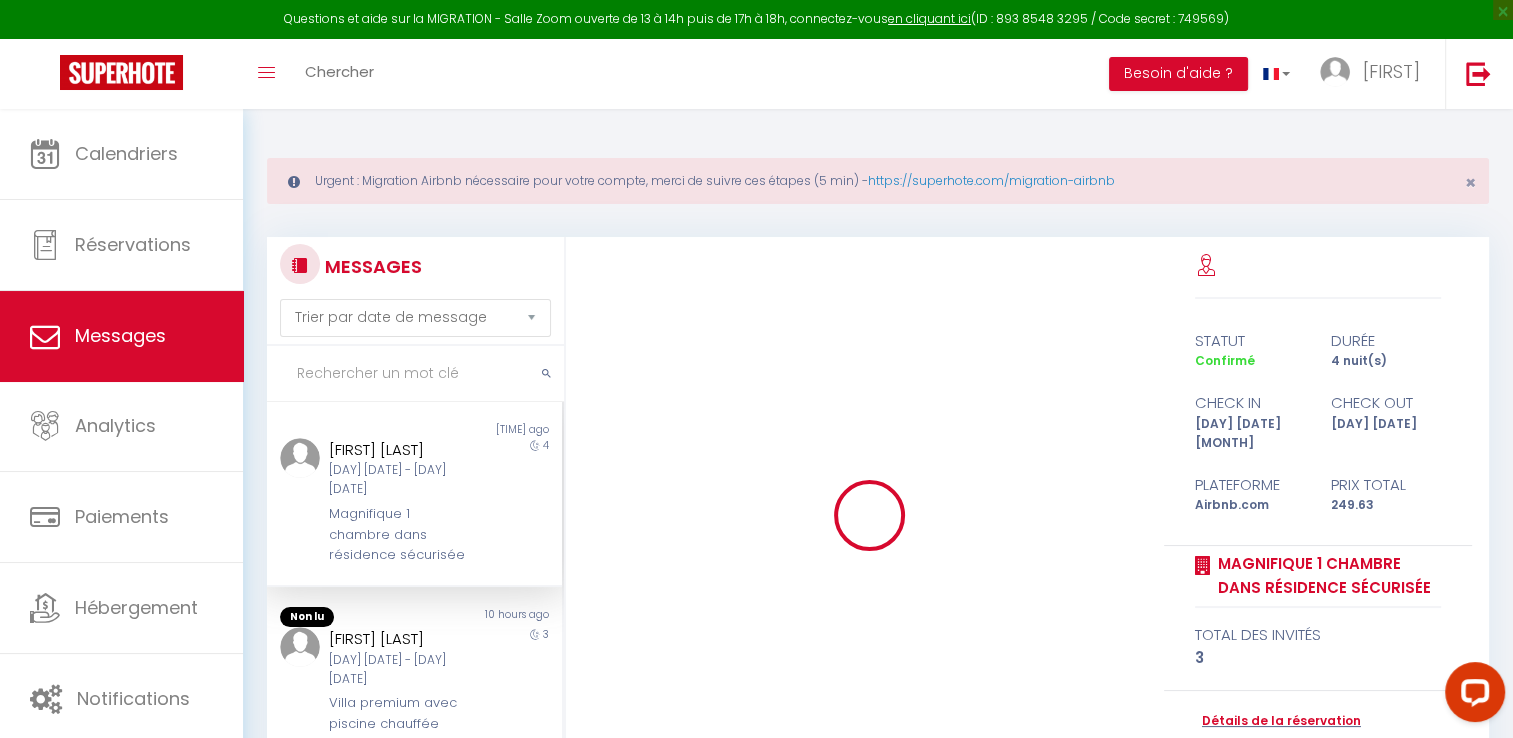 scroll, scrollTop: 4618, scrollLeft: 0, axis: vertical 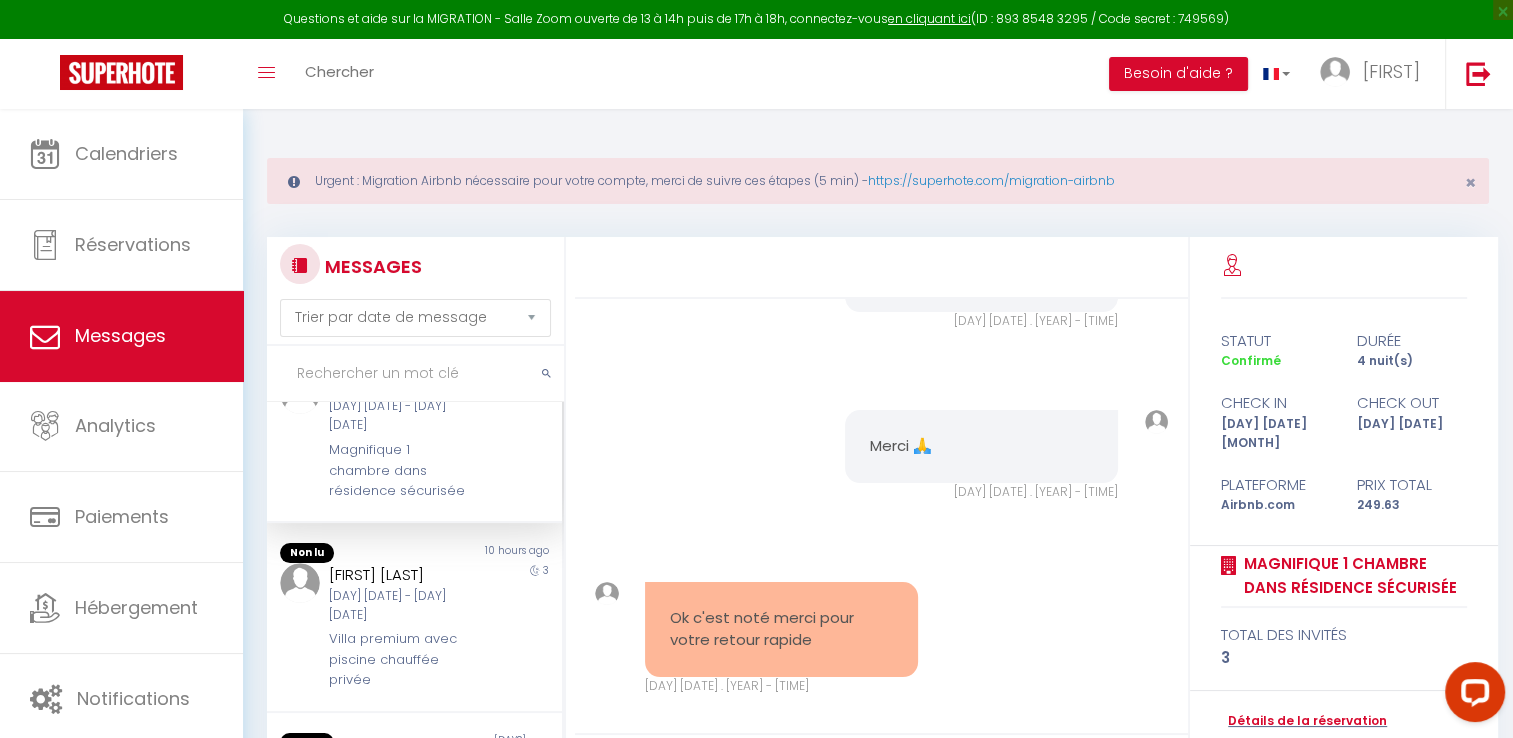 drag, startPoint x: 494, startPoint y: 550, endPoint x: 556, endPoint y: 427, distance: 137.74251 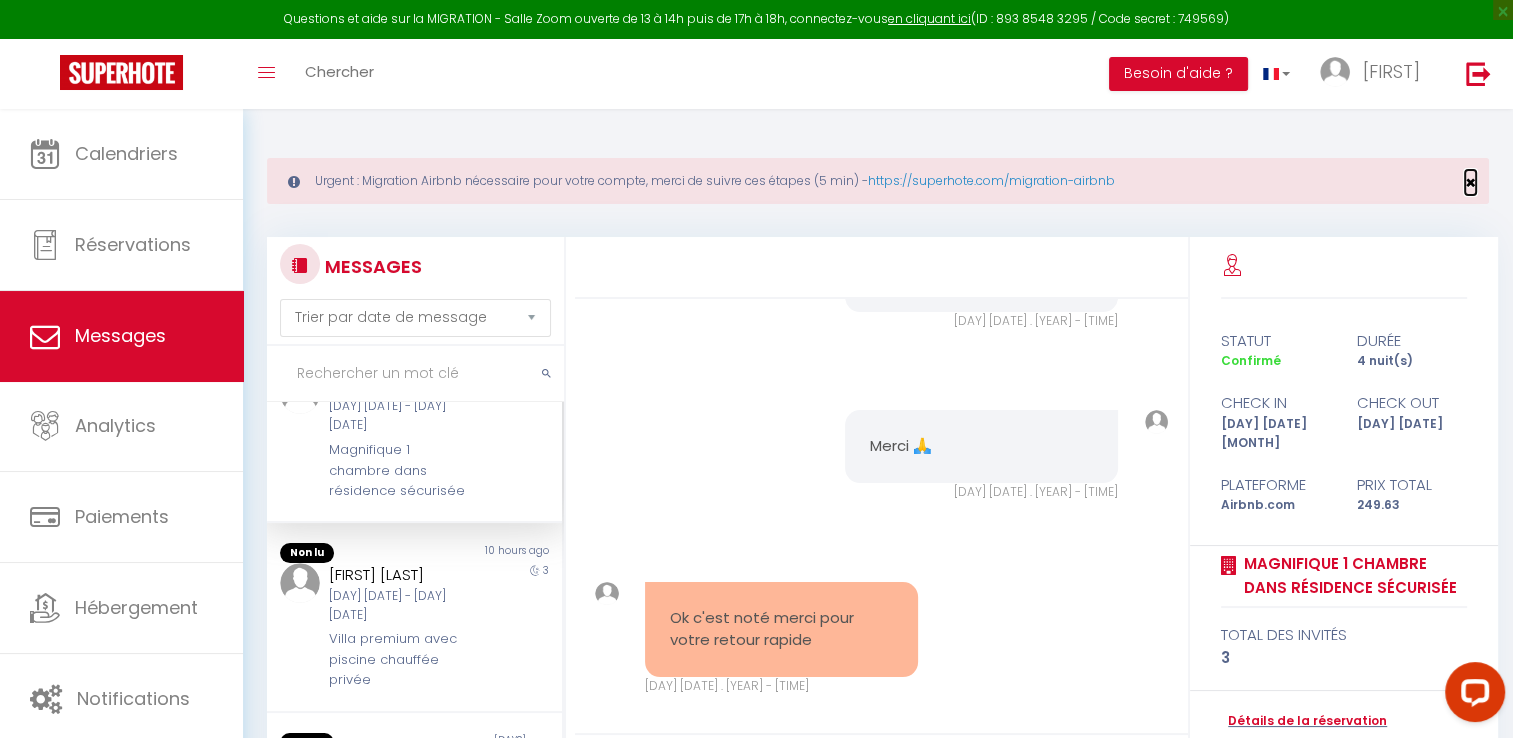 click on "×" at bounding box center (1470, 182) 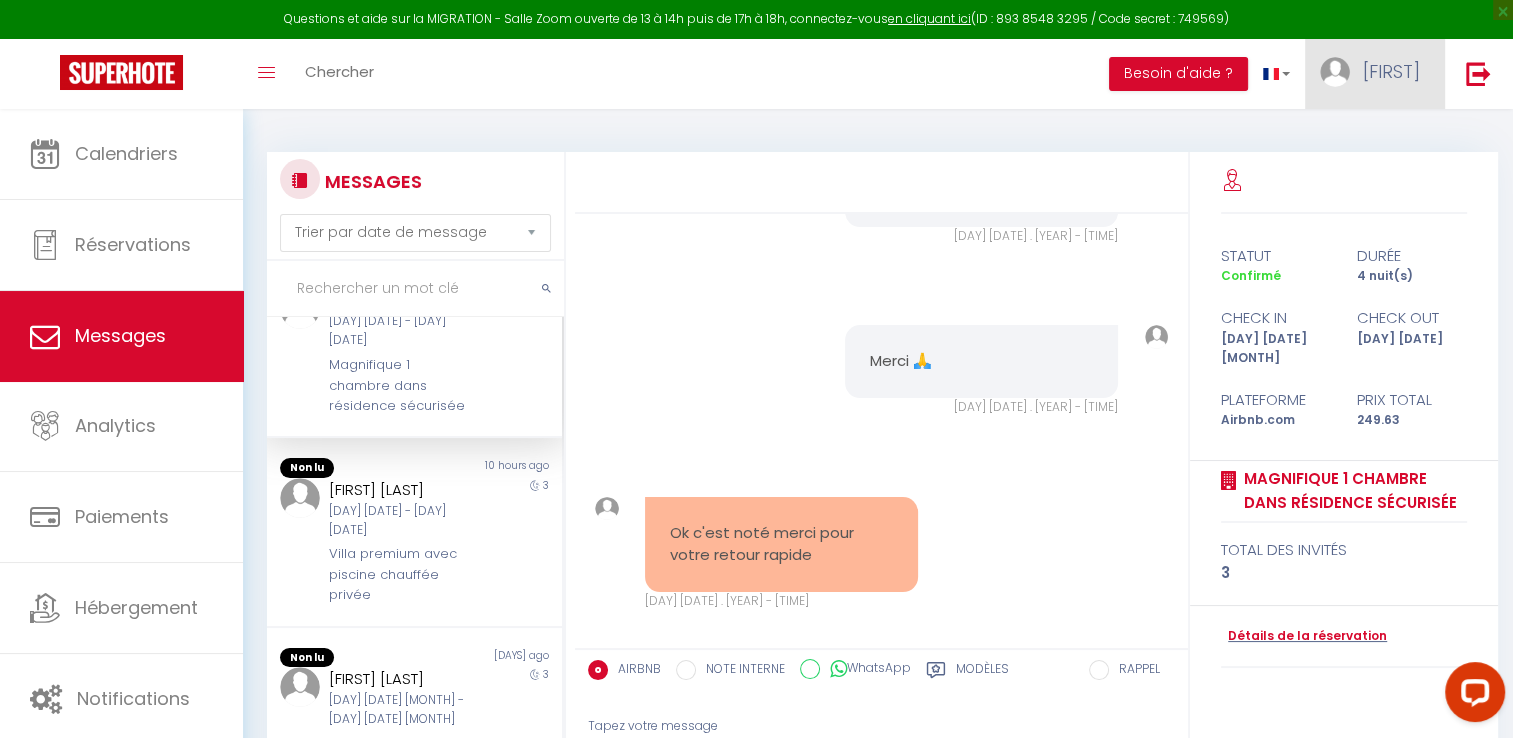 click on "[FIRST]" at bounding box center [1391, 71] 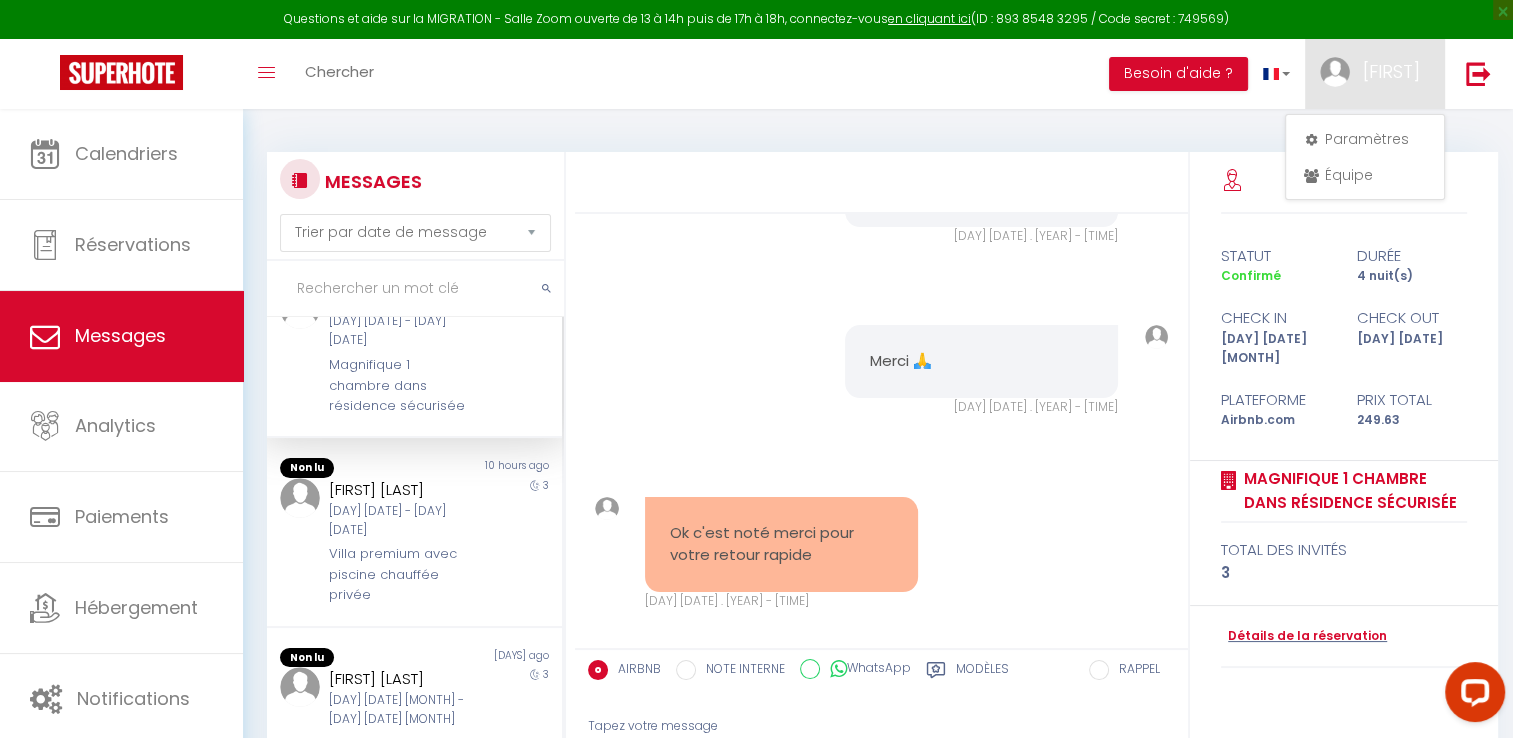 click on "[LAST] [FIRST]   [DAY] [DATE] - [DAY] [DATE]   [PLACE]     Non lu
[HOURS] ago
[LAST] [FIRST]   [DAY] [DATE] - [DAY] [DATE]   [PLACE]     Non lu
[HOURS] ago
[LAST] [FIRST]   [DAY] [DATE] - [DAY] [DATE]   [PLACE]     Non lu
[DAYS] days ago
[LAST] [FIRST]   [DAY] [DATE] - [DAY] [DATE]   [PLACE]     Non lu       [LAST] [FIRST]" at bounding box center [878, 524] 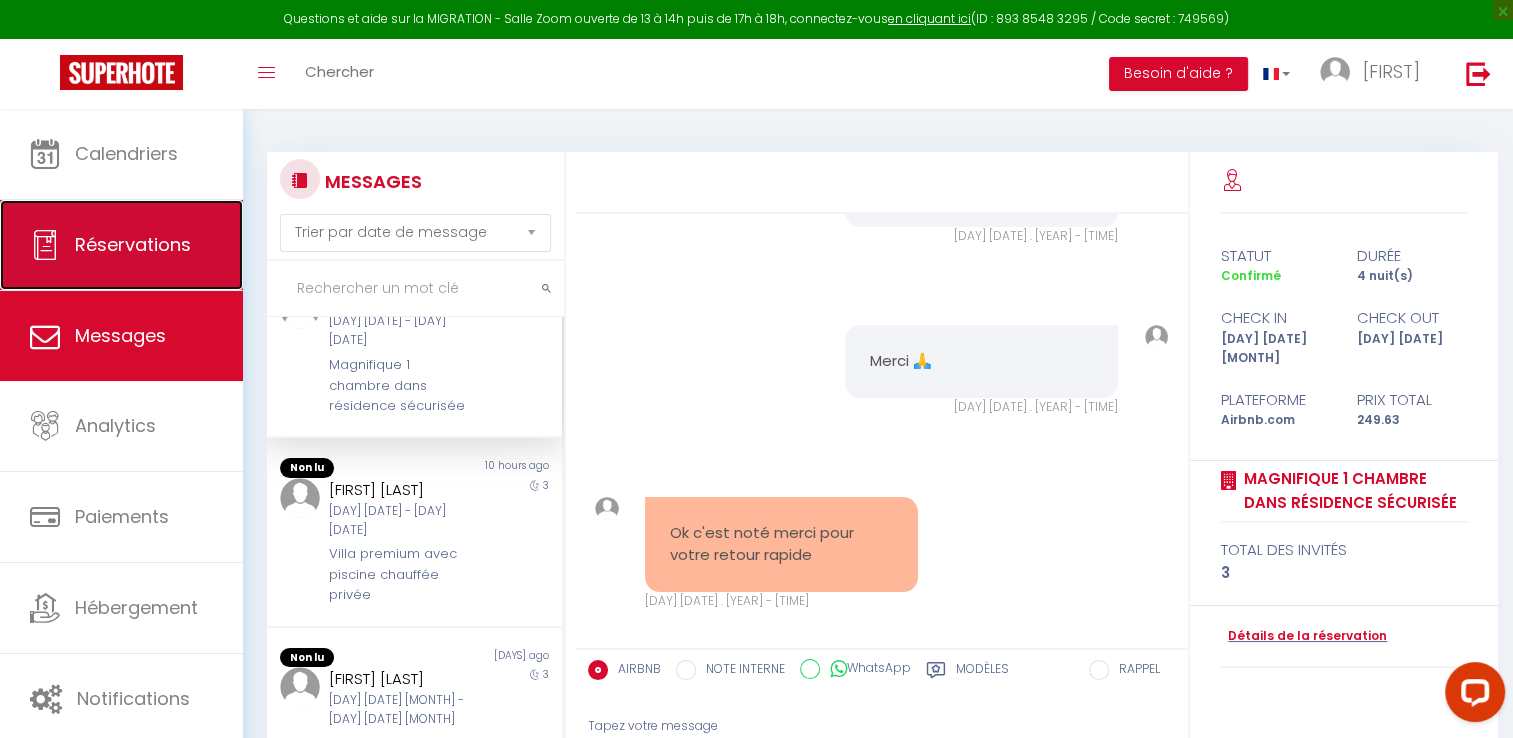 click on "Réservations" at bounding box center [121, 245] 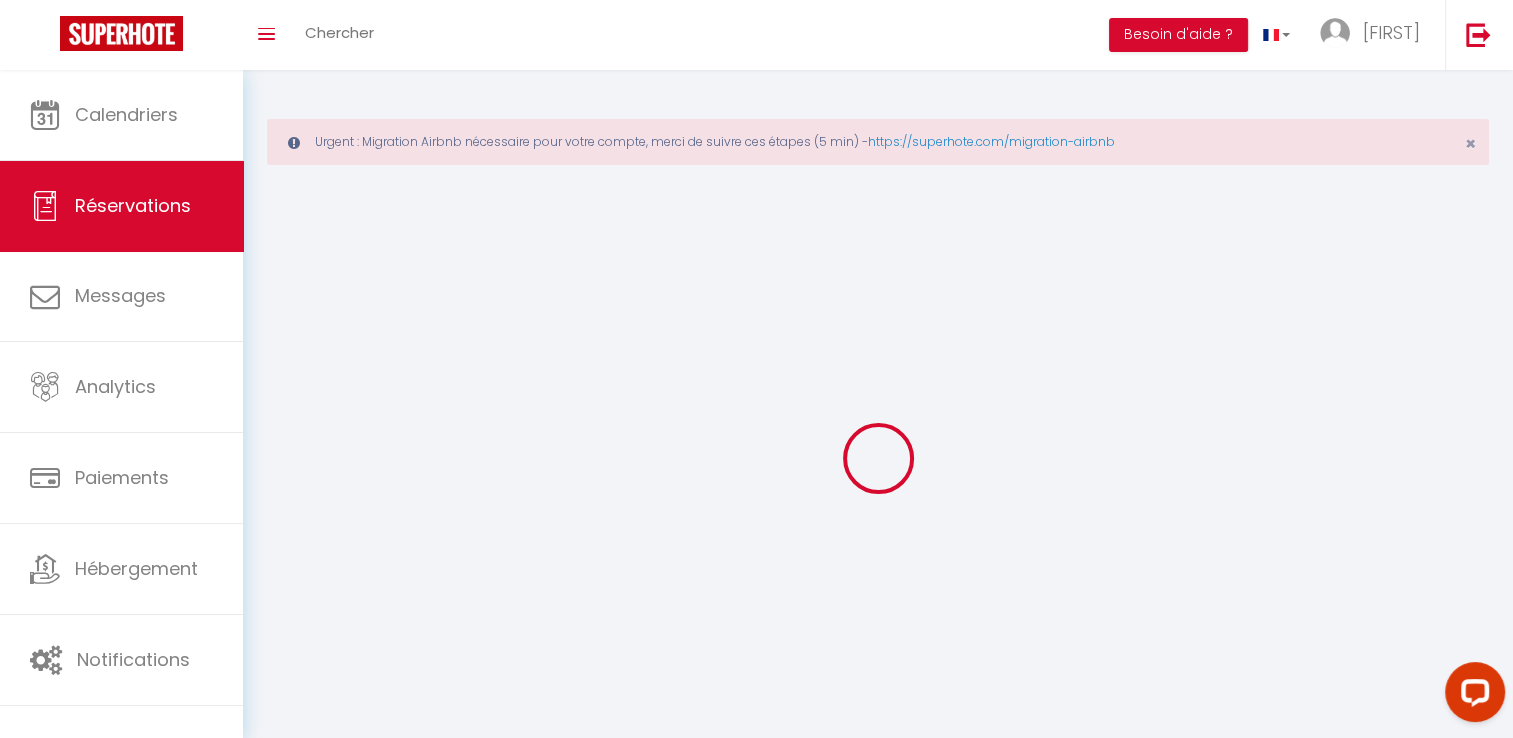 select on "all" 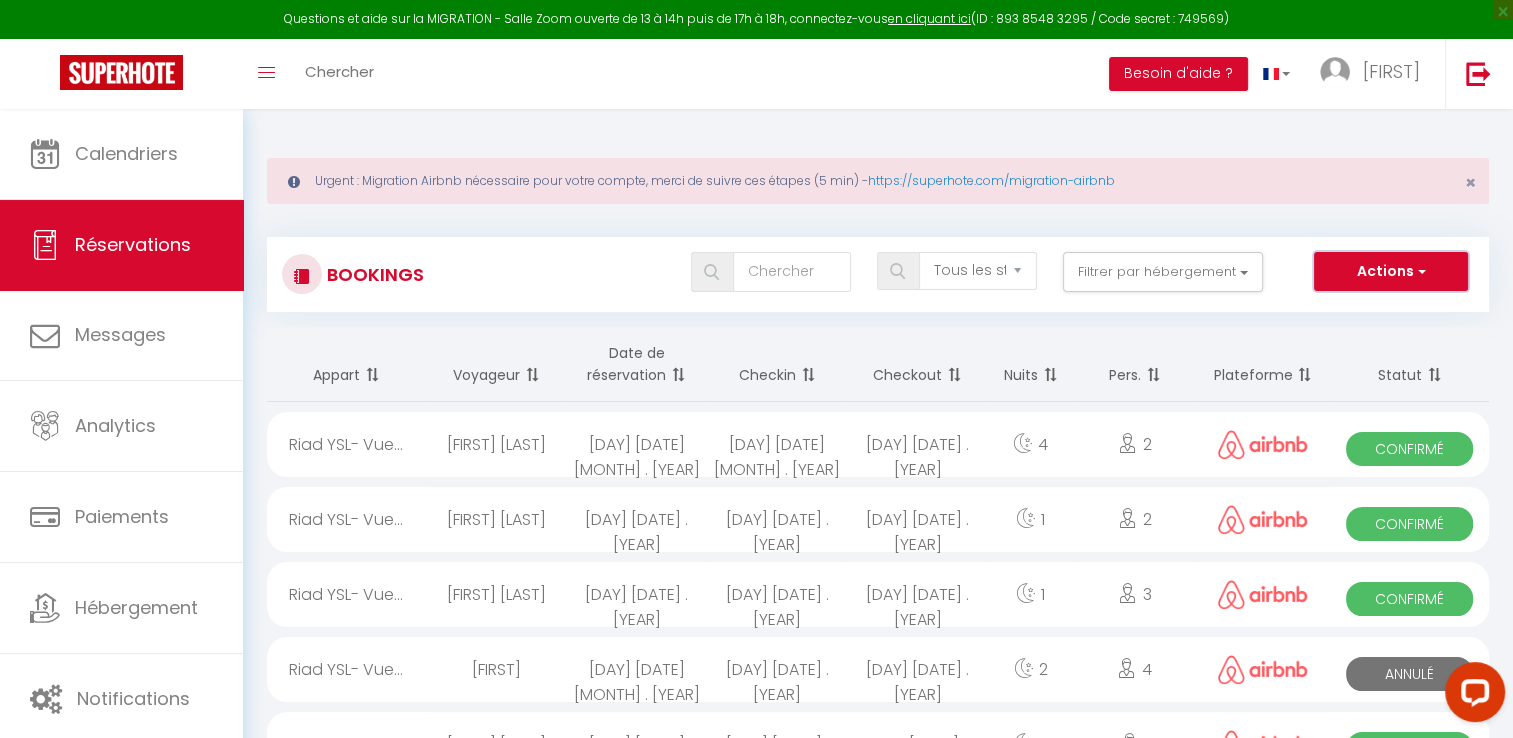 click on "Actions" at bounding box center (1391, 272) 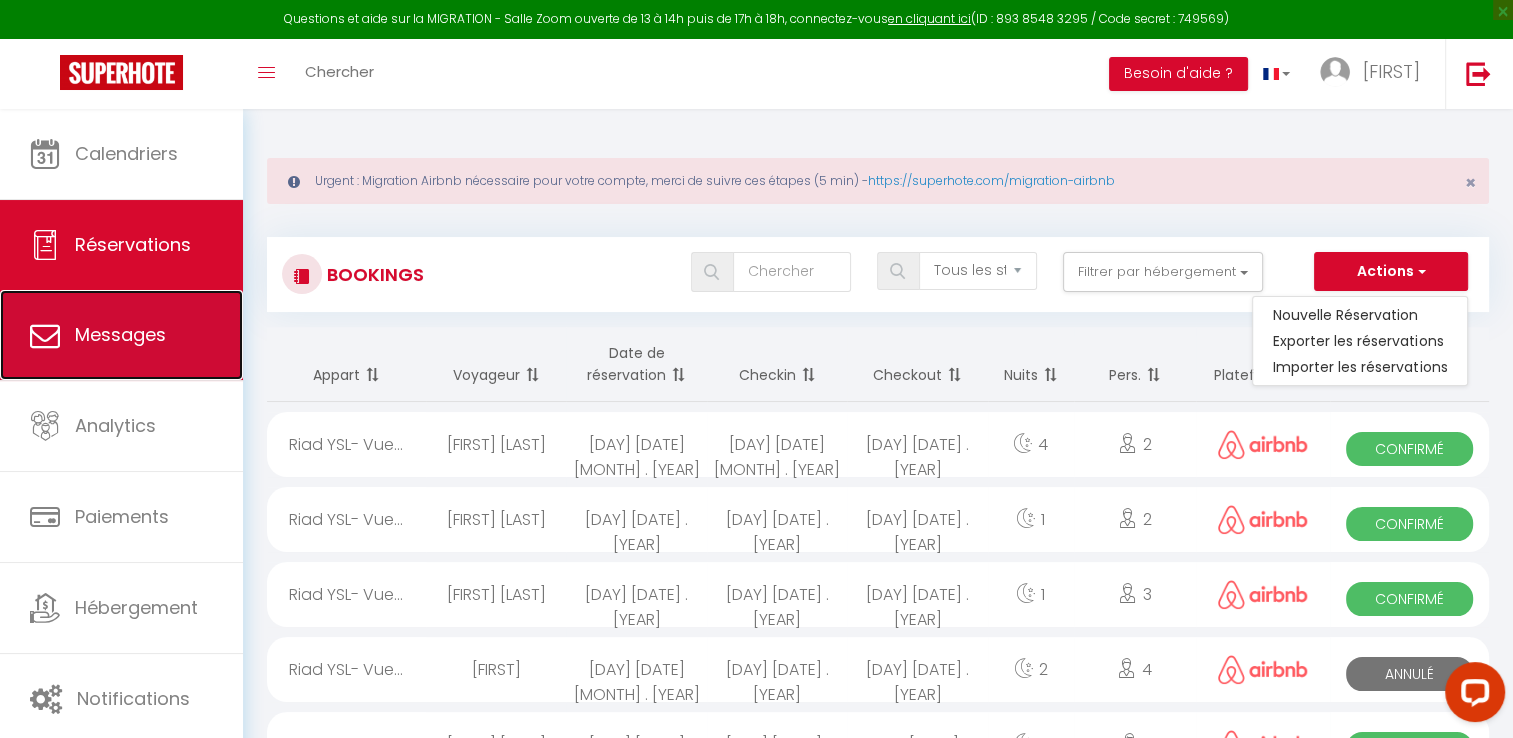 click on "Messages" at bounding box center [121, 335] 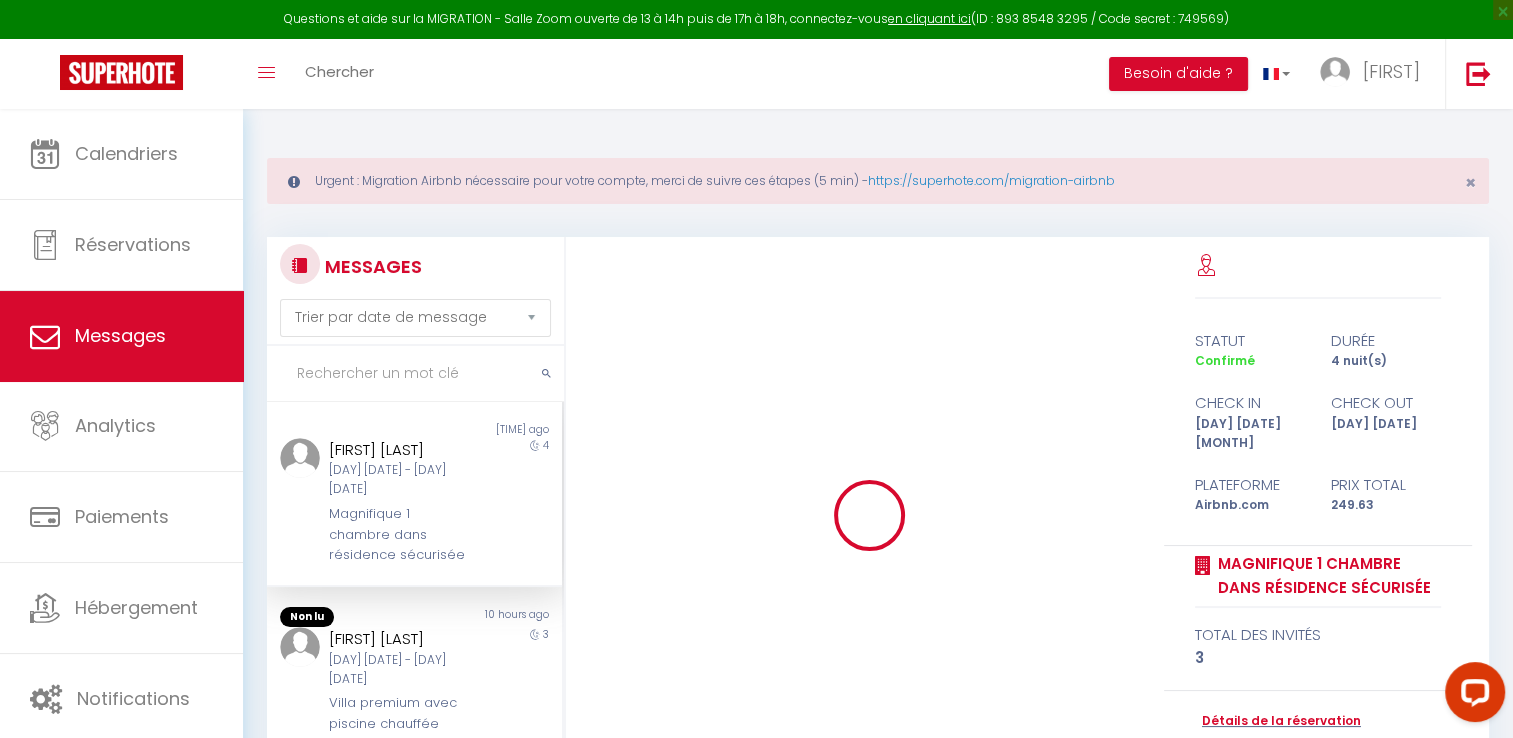 scroll, scrollTop: 4618, scrollLeft: 0, axis: vertical 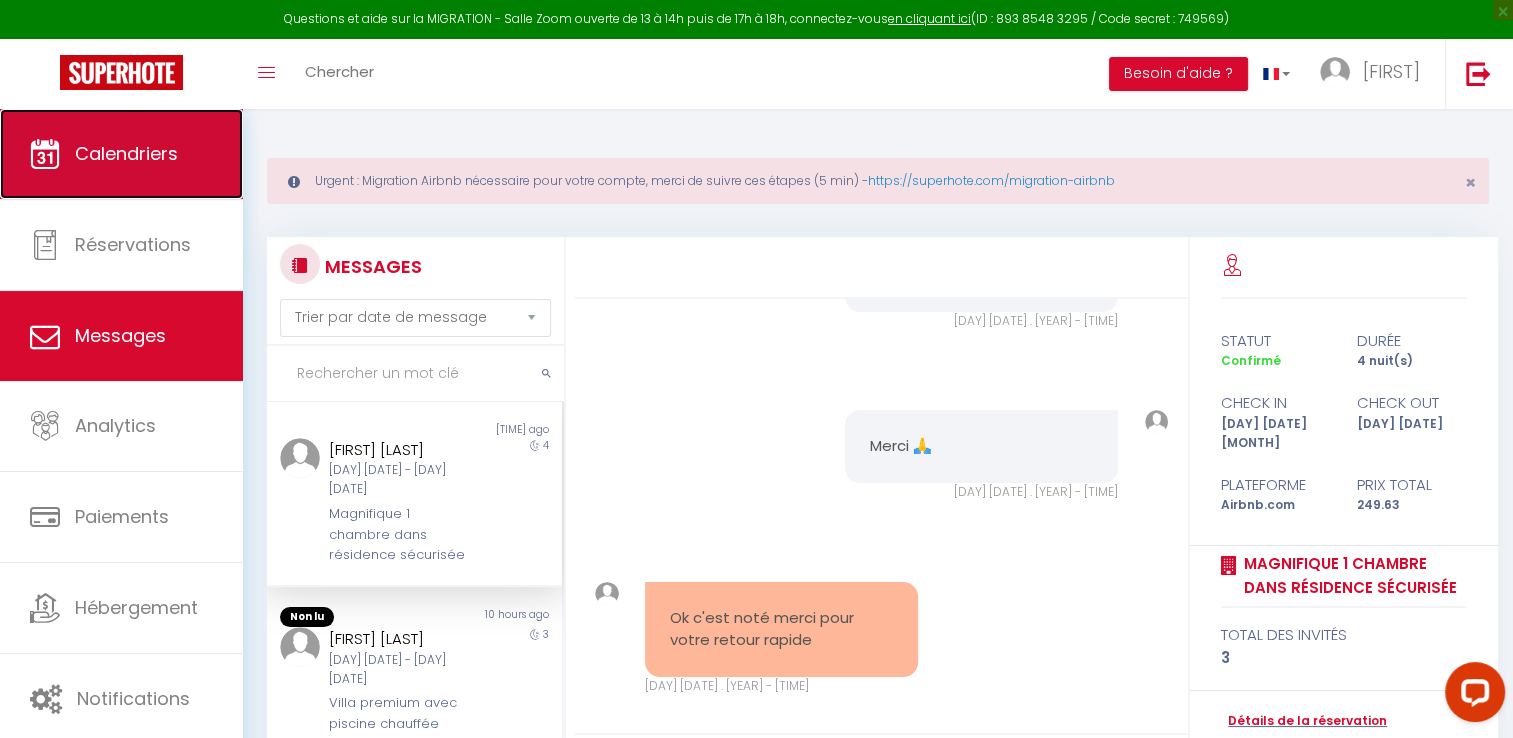click on "Calendriers" at bounding box center [126, 153] 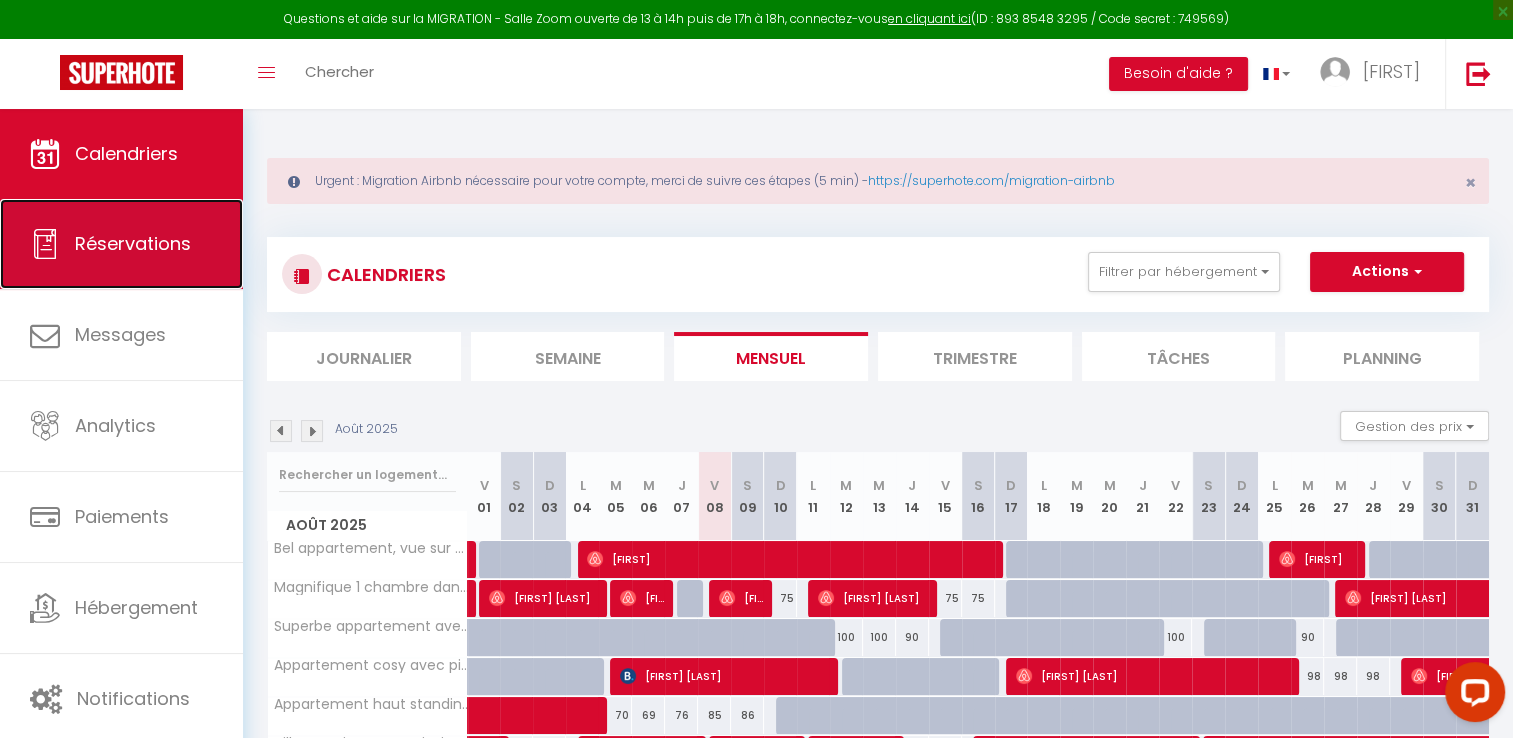 click on "Réservations" at bounding box center (121, 244) 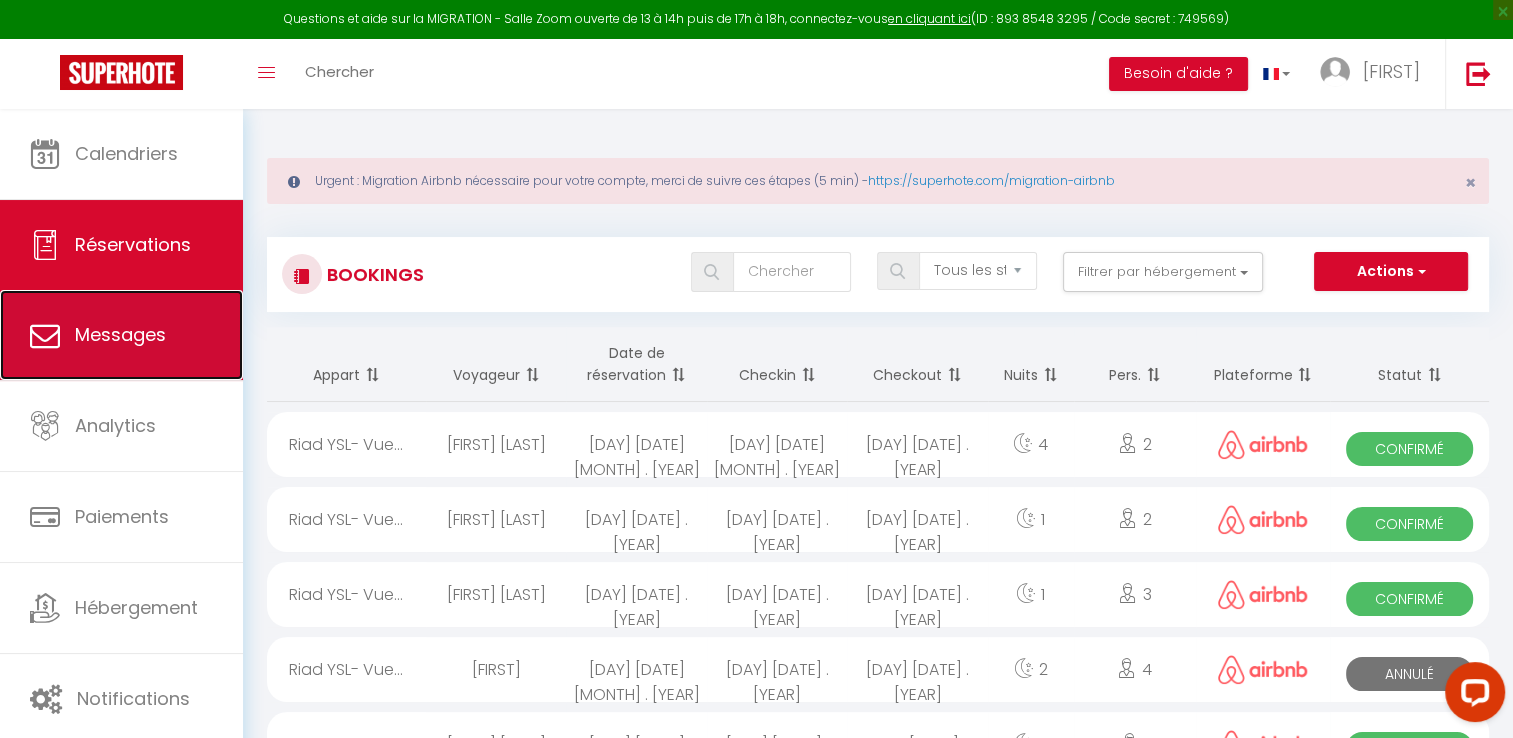 click on "Messages" at bounding box center (120, 334) 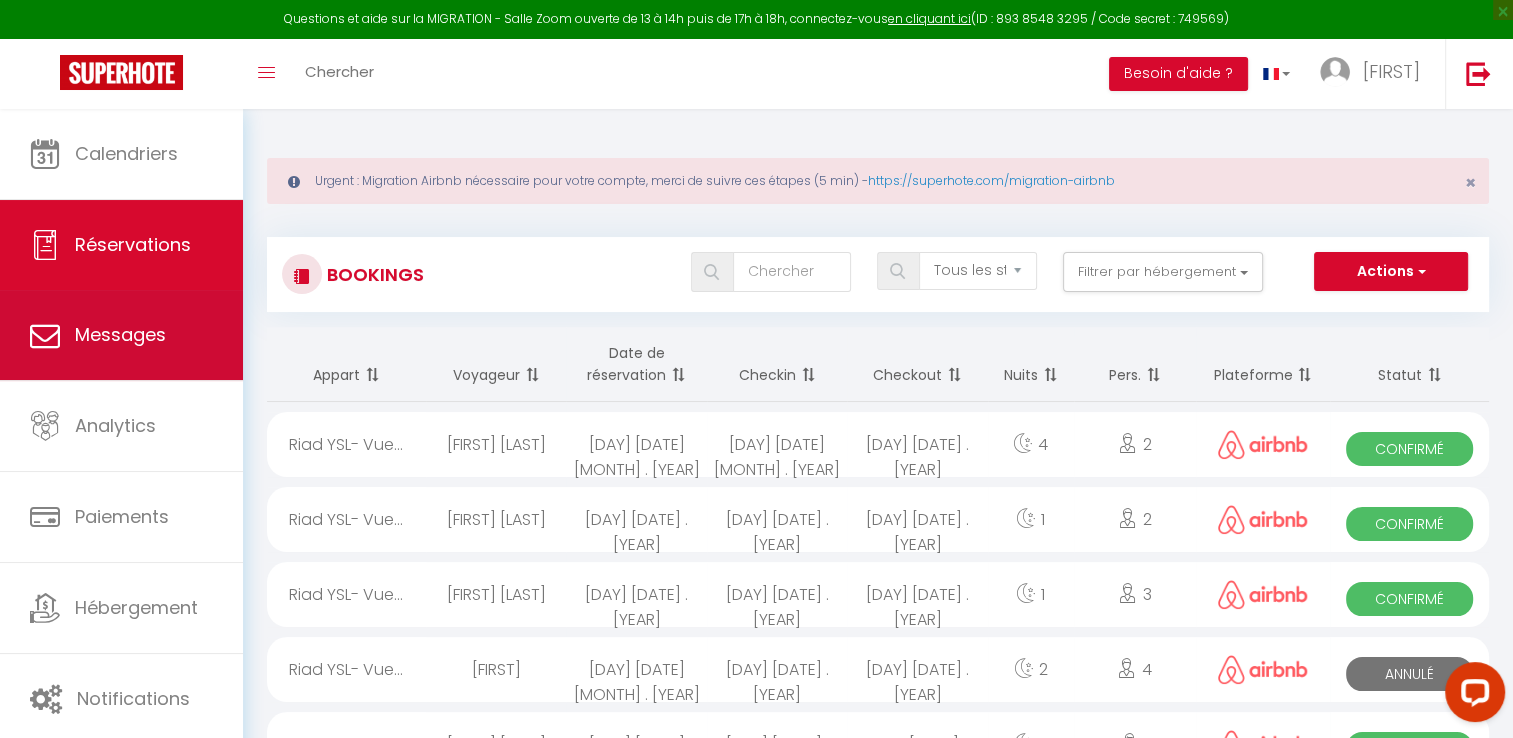 select on "message" 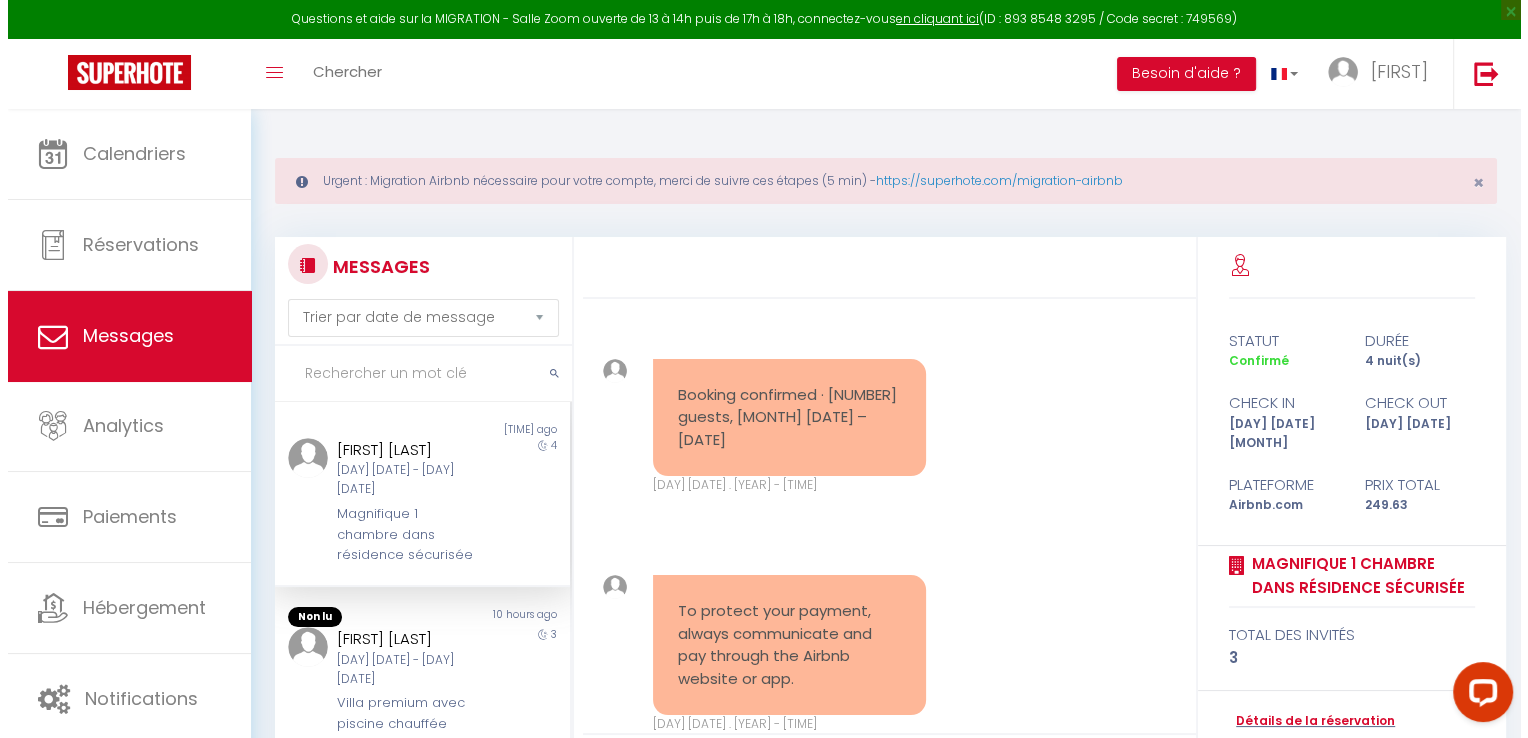 scroll, scrollTop: 4618, scrollLeft: 0, axis: vertical 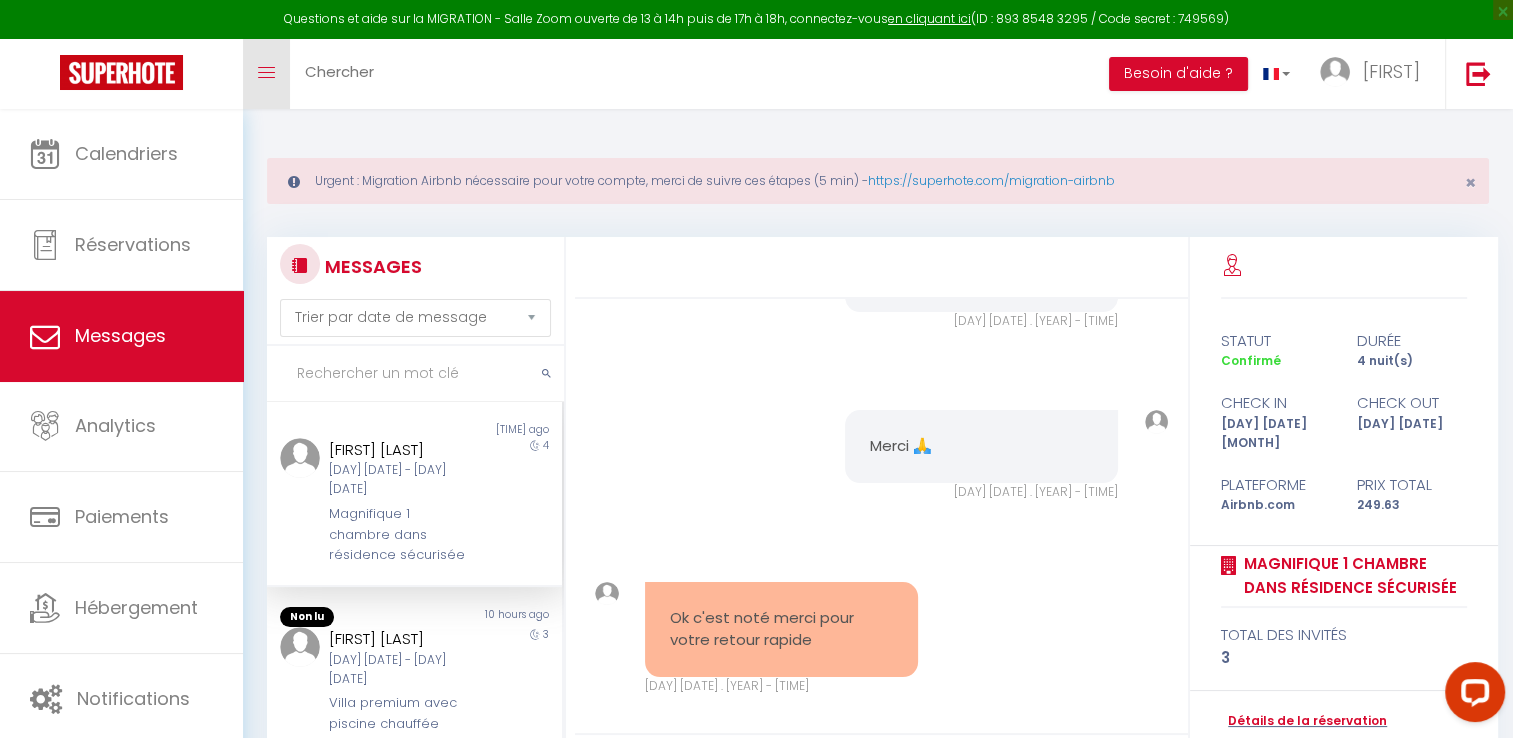 click on "Toggle menubar" at bounding box center [266, 74] 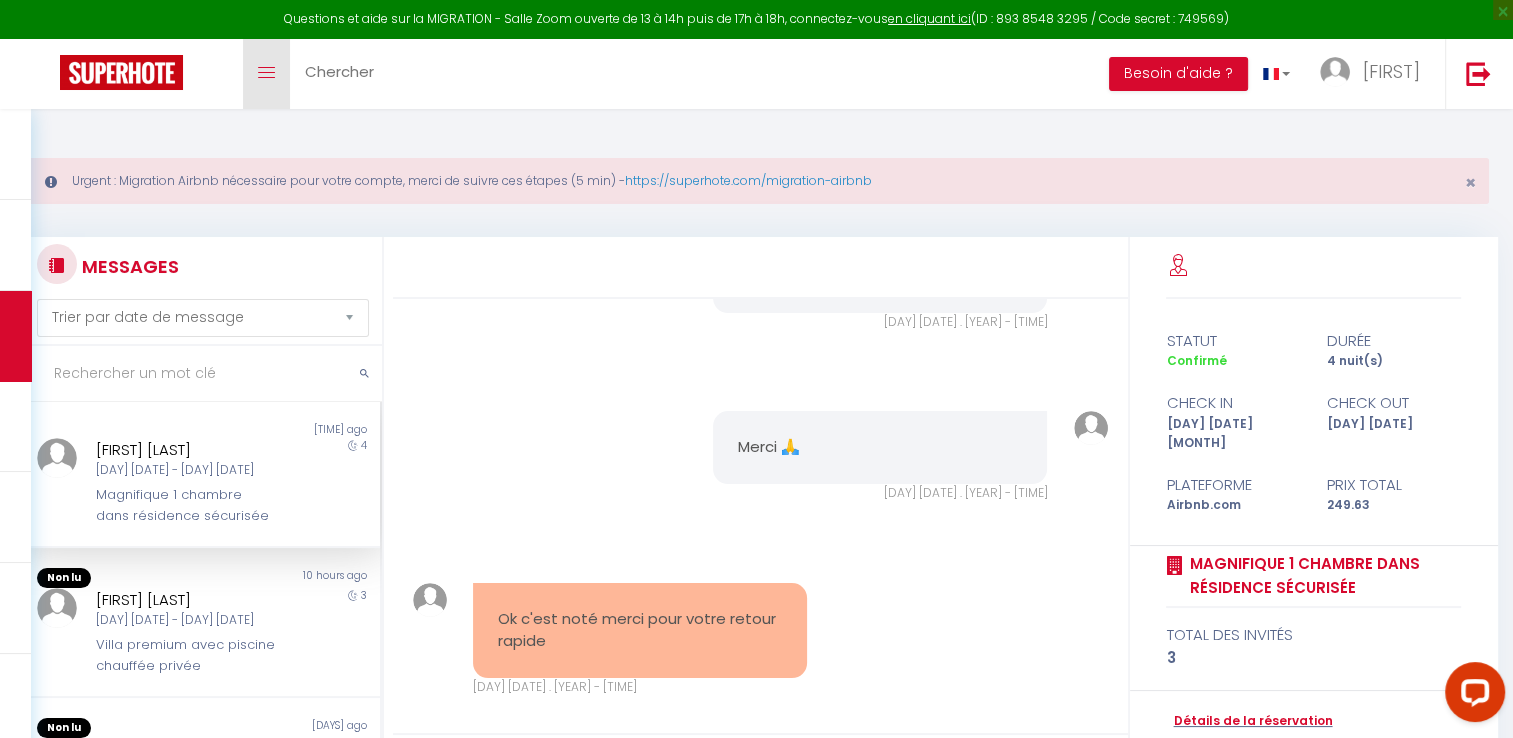 click on "Toggle menubar" at bounding box center (266, 74) 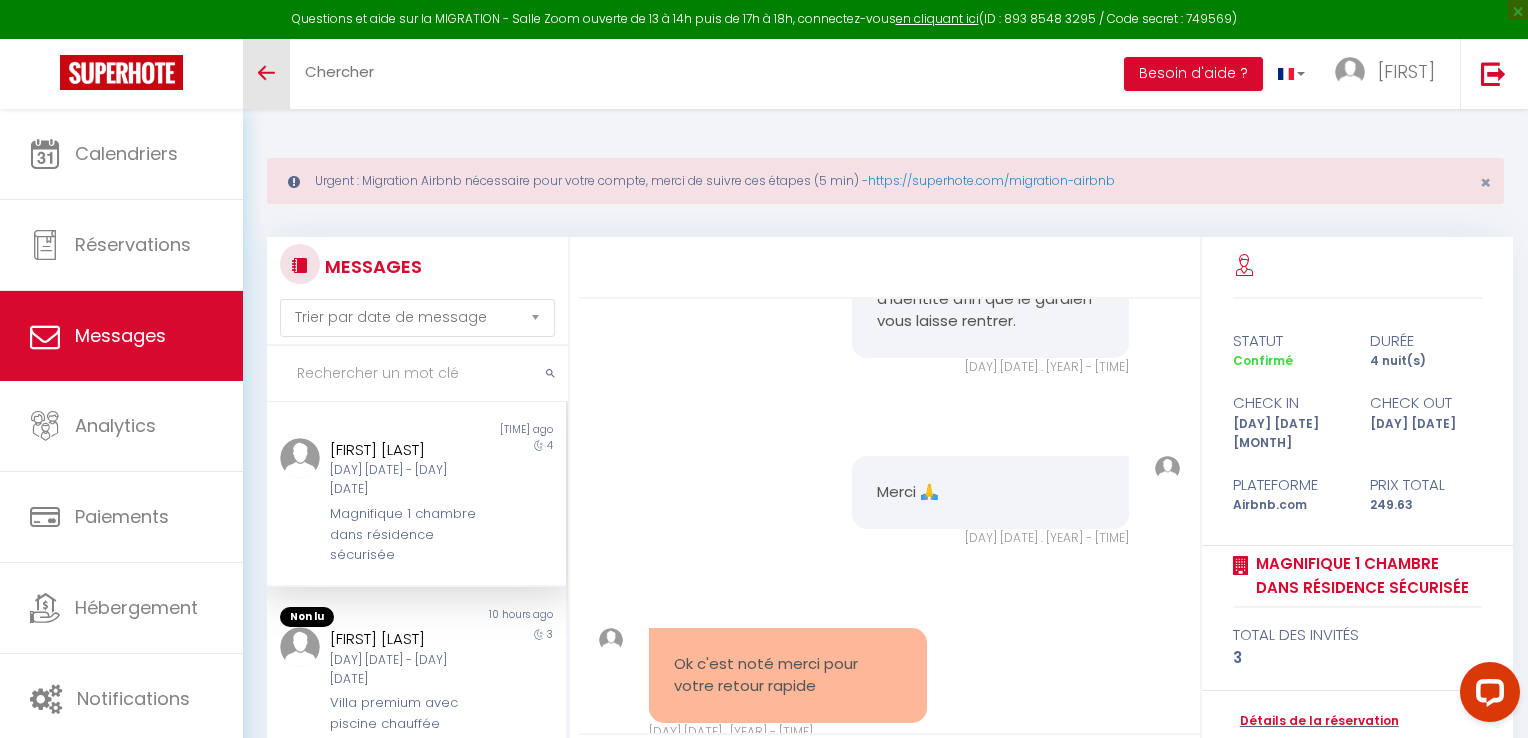 scroll, scrollTop: 4618, scrollLeft: 0, axis: vertical 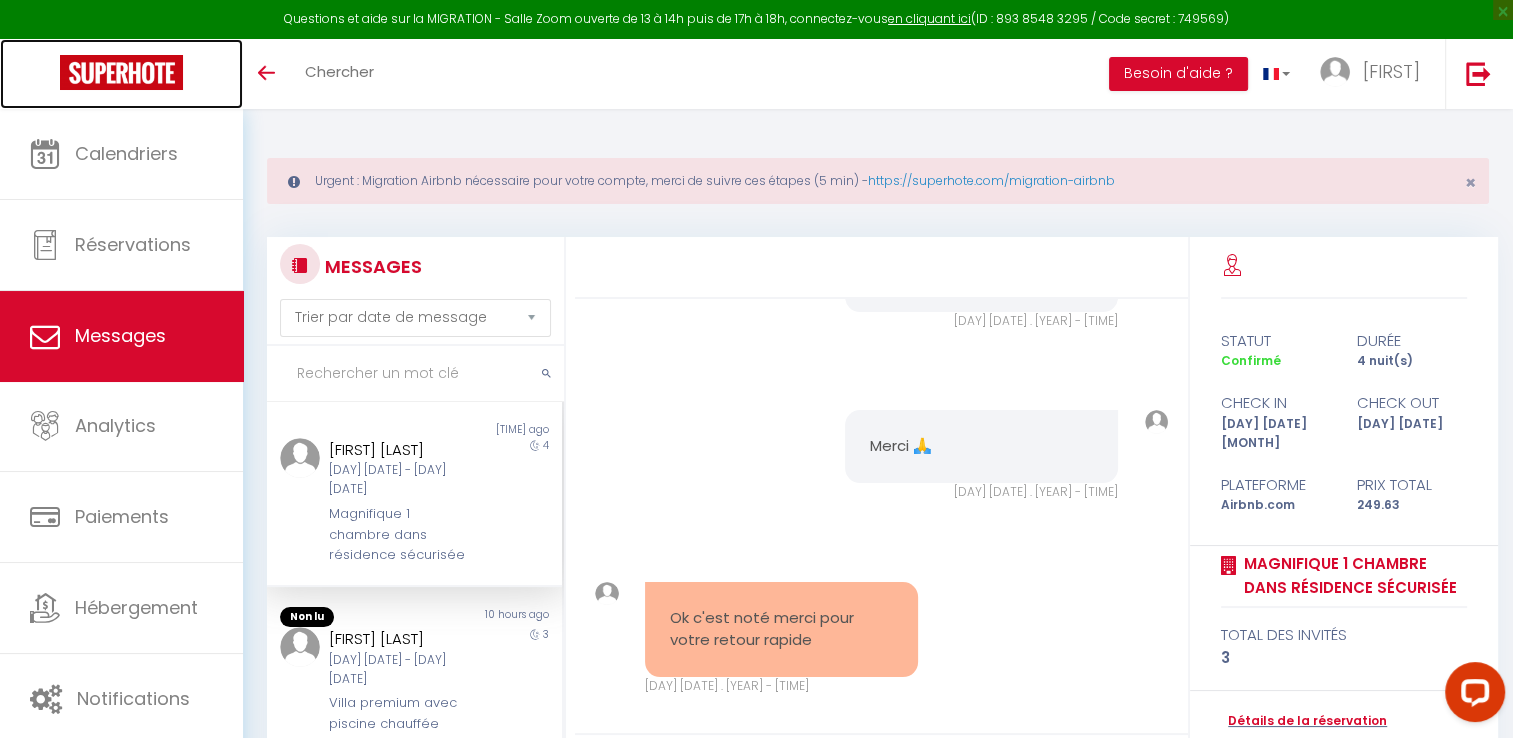 click at bounding box center (121, 72) 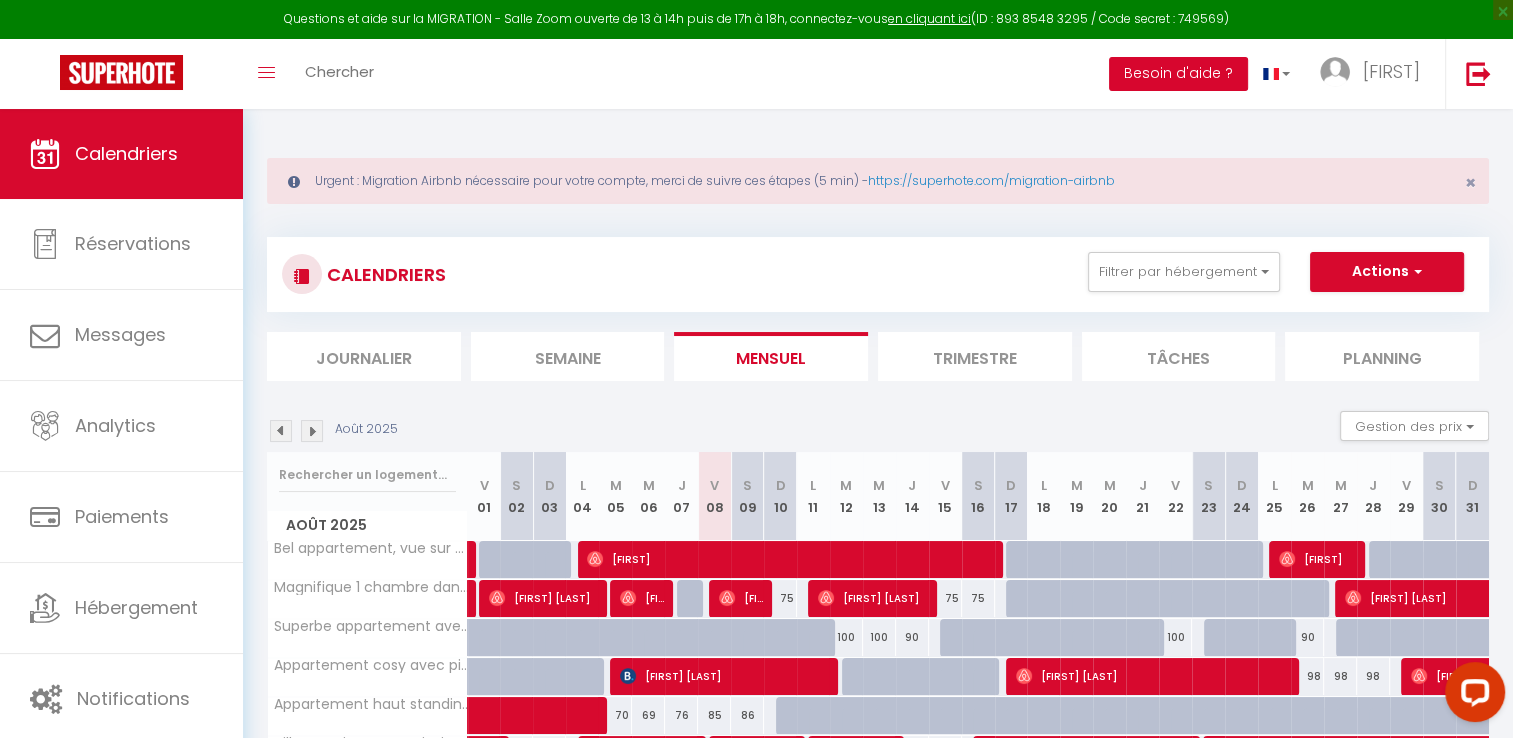 click on "Besoin d'aide ?" at bounding box center (1178, 74) 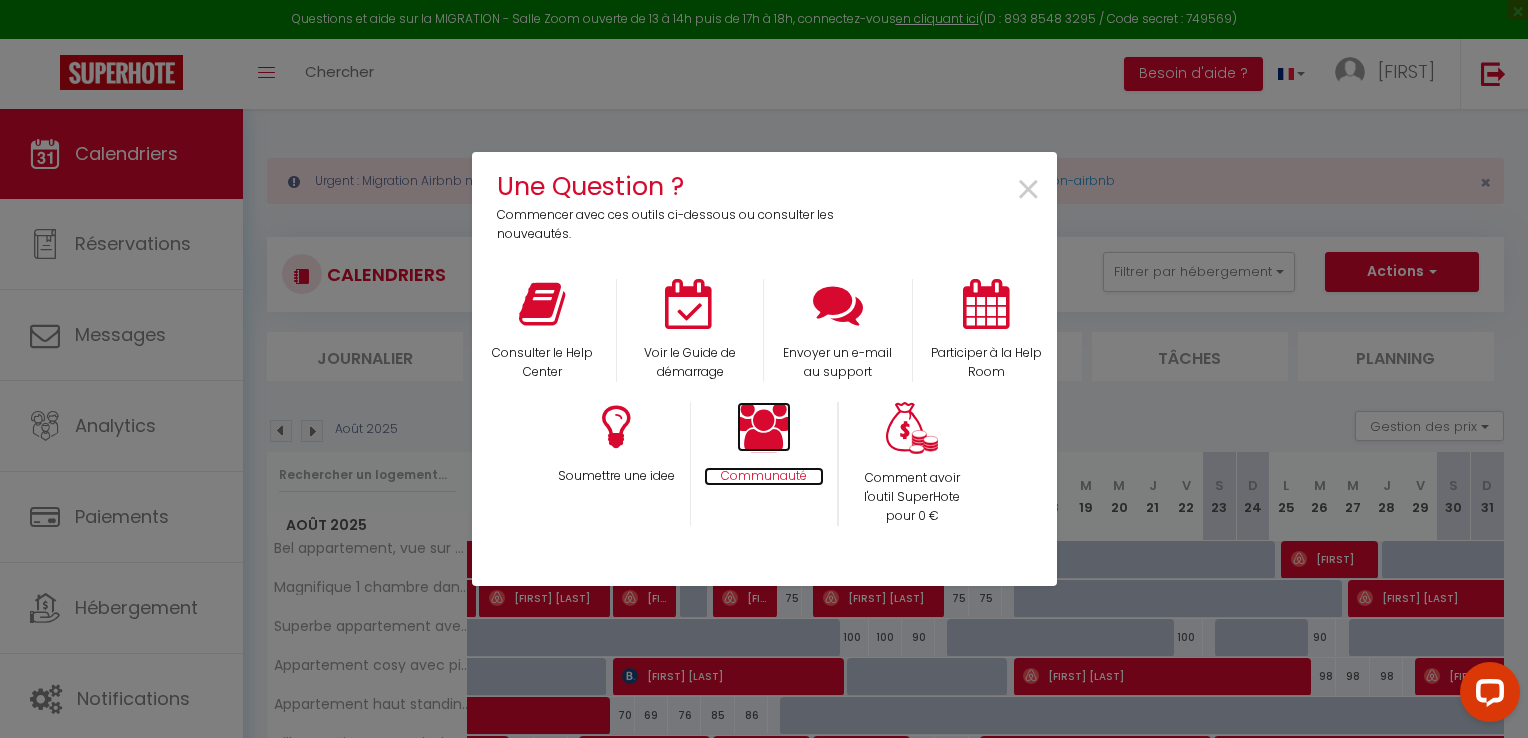 click on "Communauté" at bounding box center [764, 476] 